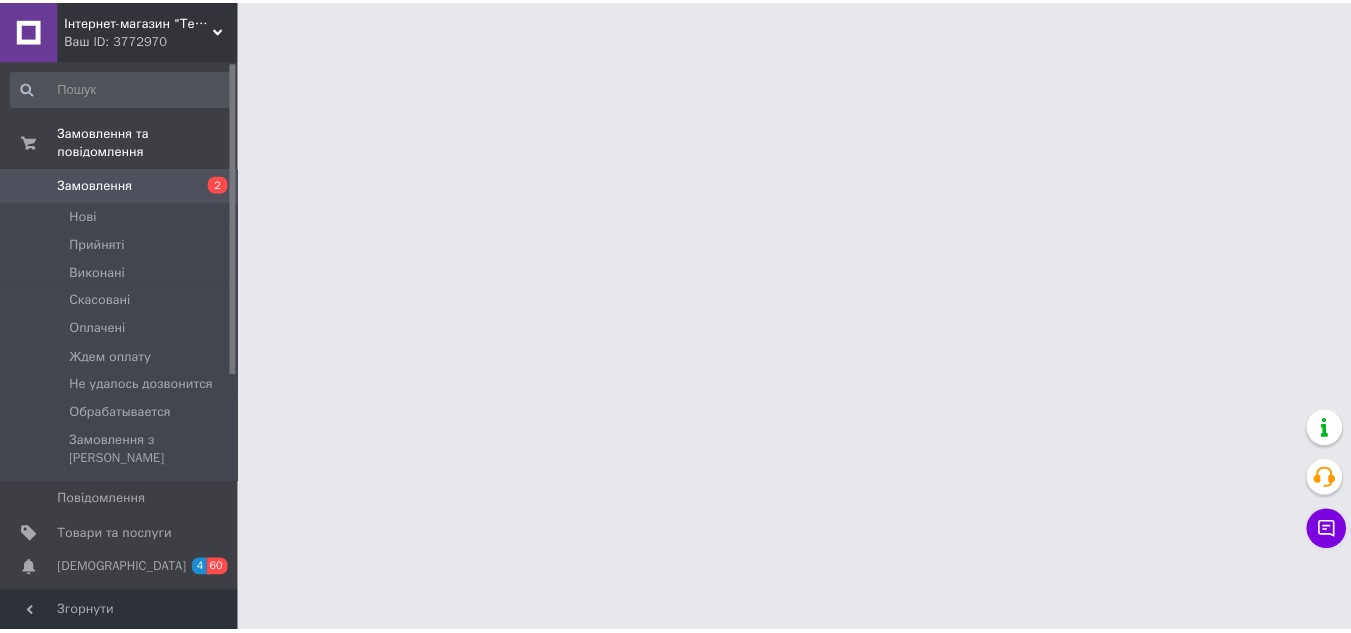 scroll, scrollTop: 0, scrollLeft: 0, axis: both 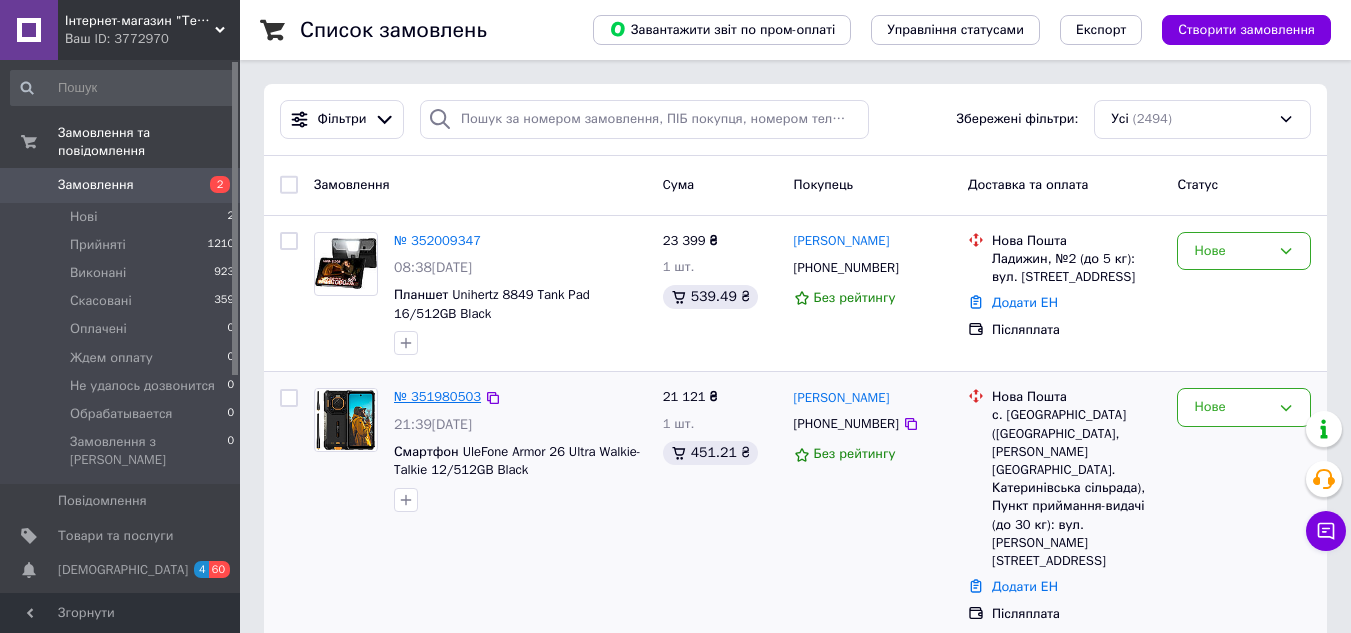 click on "№ 351980503" at bounding box center (437, 396) 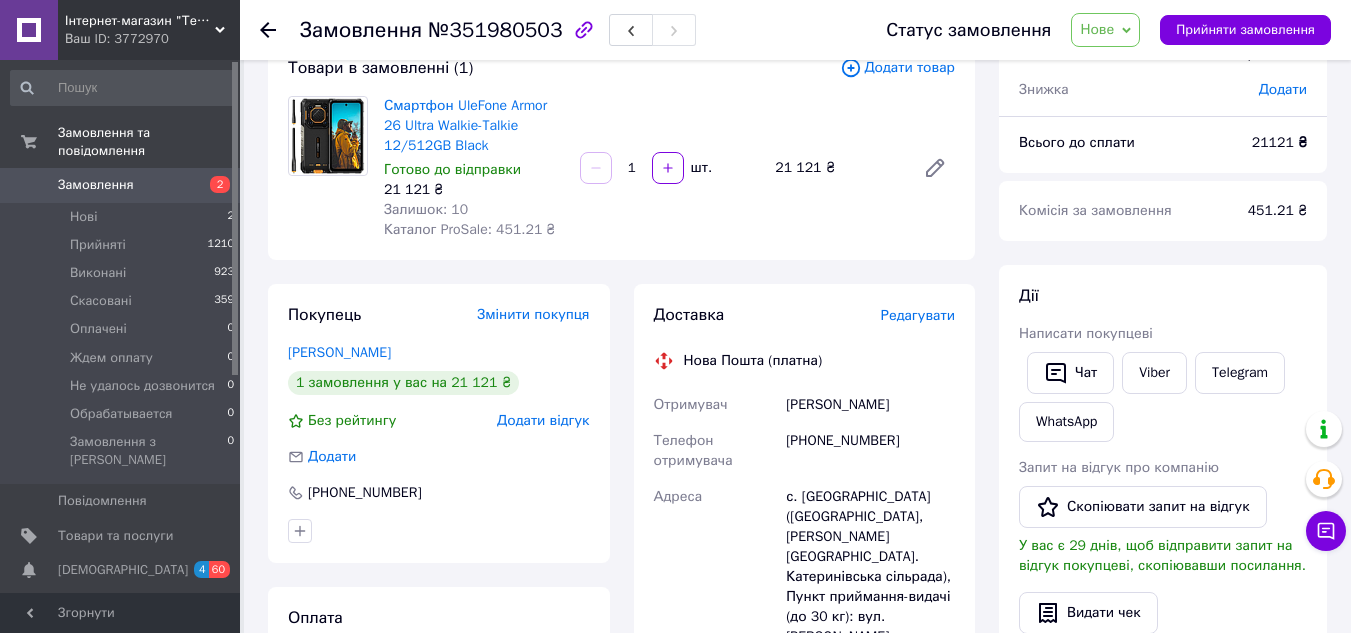 scroll, scrollTop: 100, scrollLeft: 0, axis: vertical 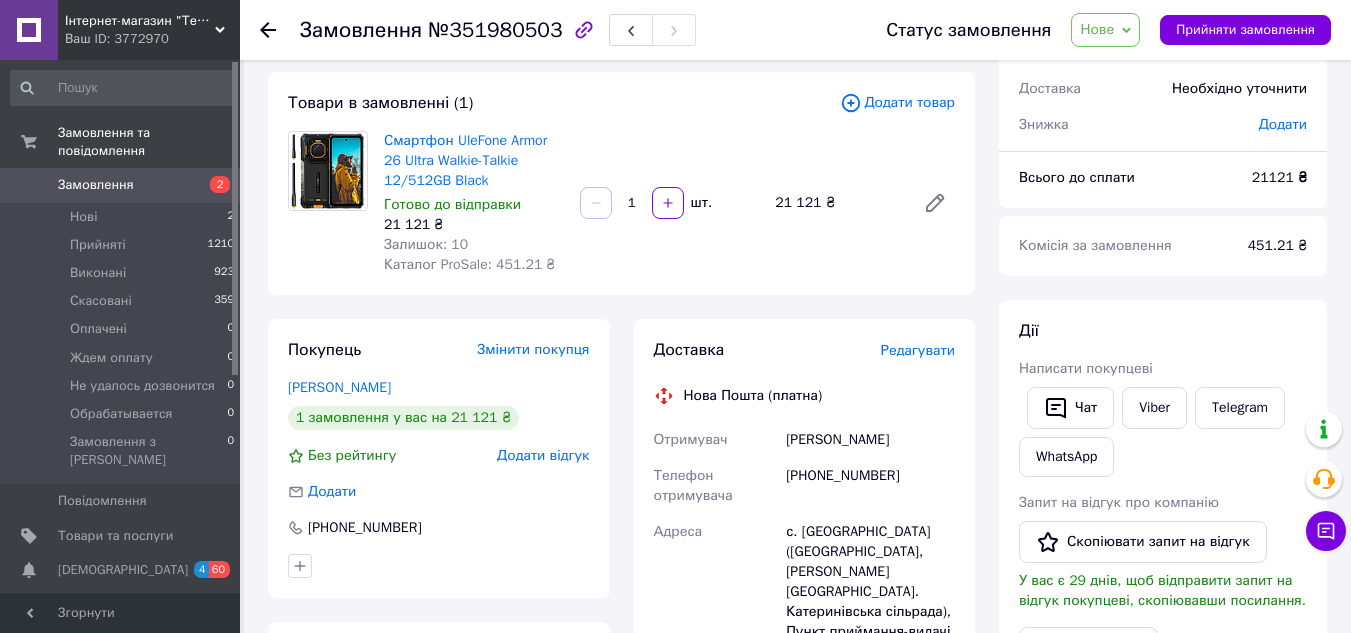 click on "Нове" at bounding box center [1105, 30] 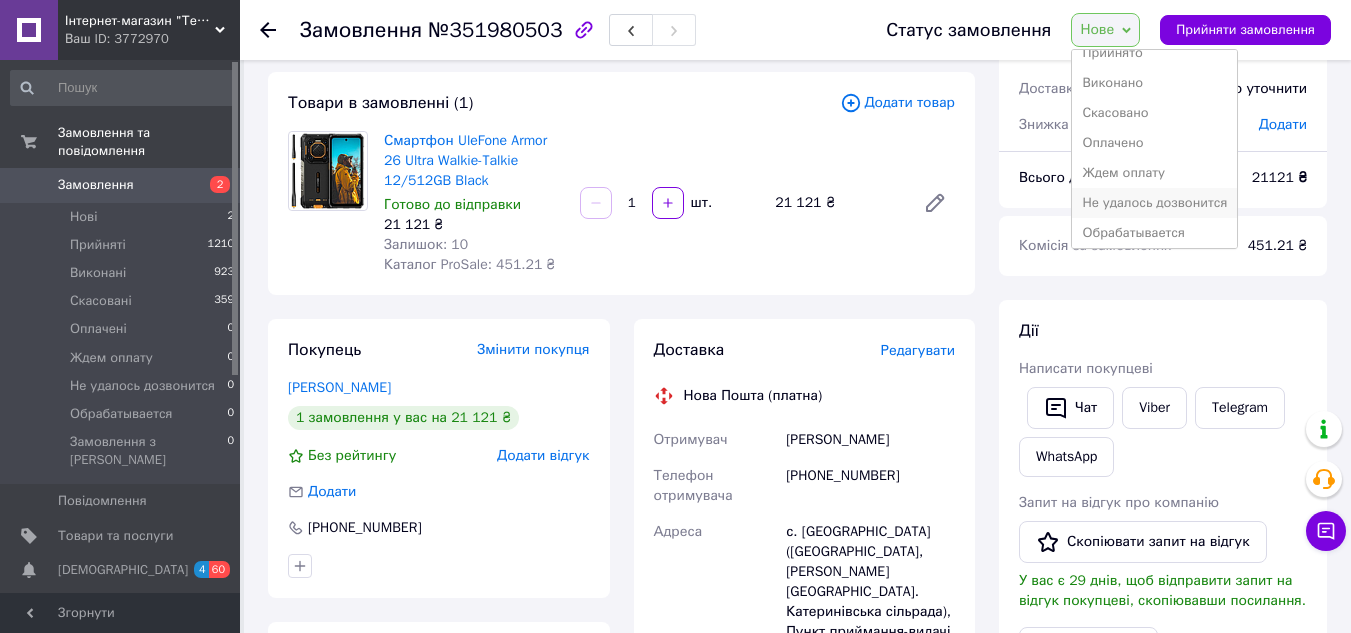 scroll, scrollTop: 22, scrollLeft: 0, axis: vertical 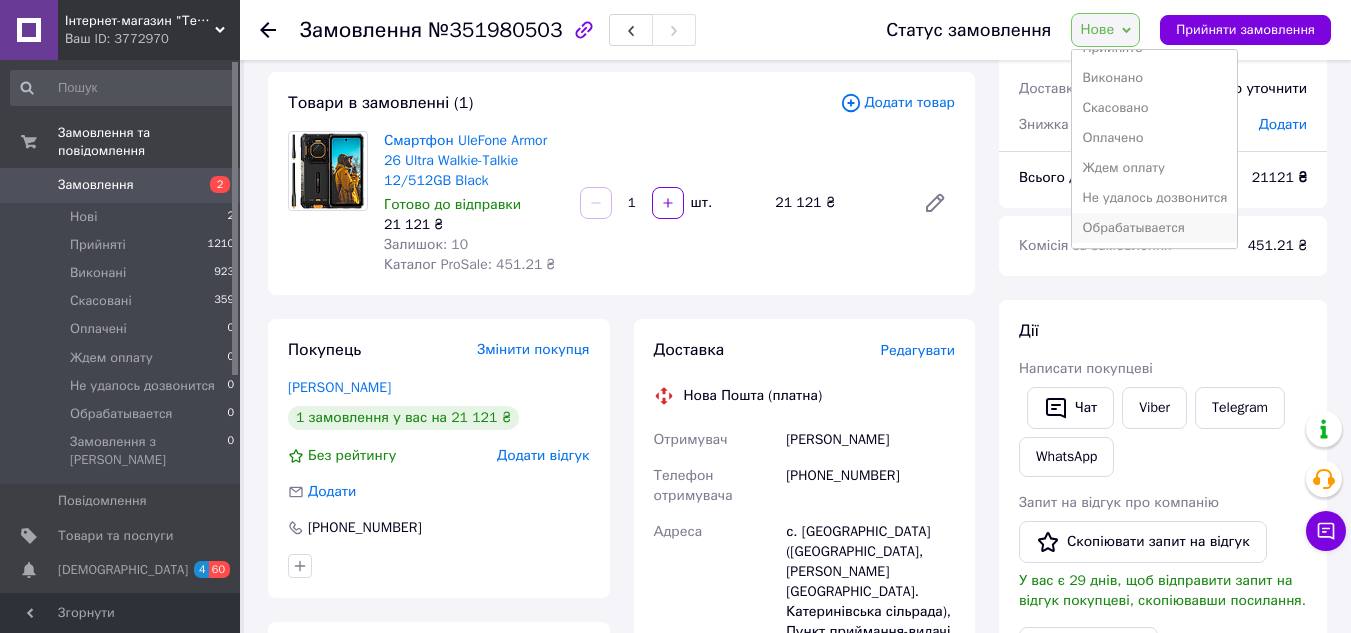 click on "Обрабатывается" at bounding box center [1154, 228] 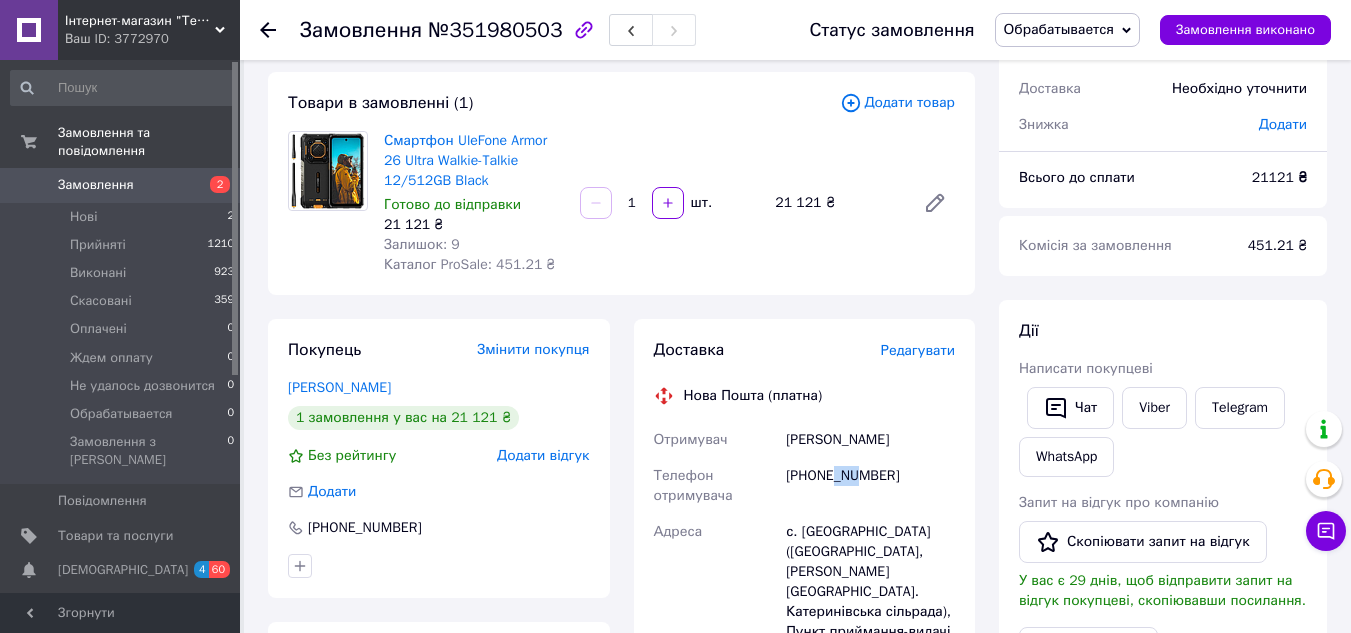 drag, startPoint x: 836, startPoint y: 477, endPoint x: 855, endPoint y: 481, distance: 19.416489 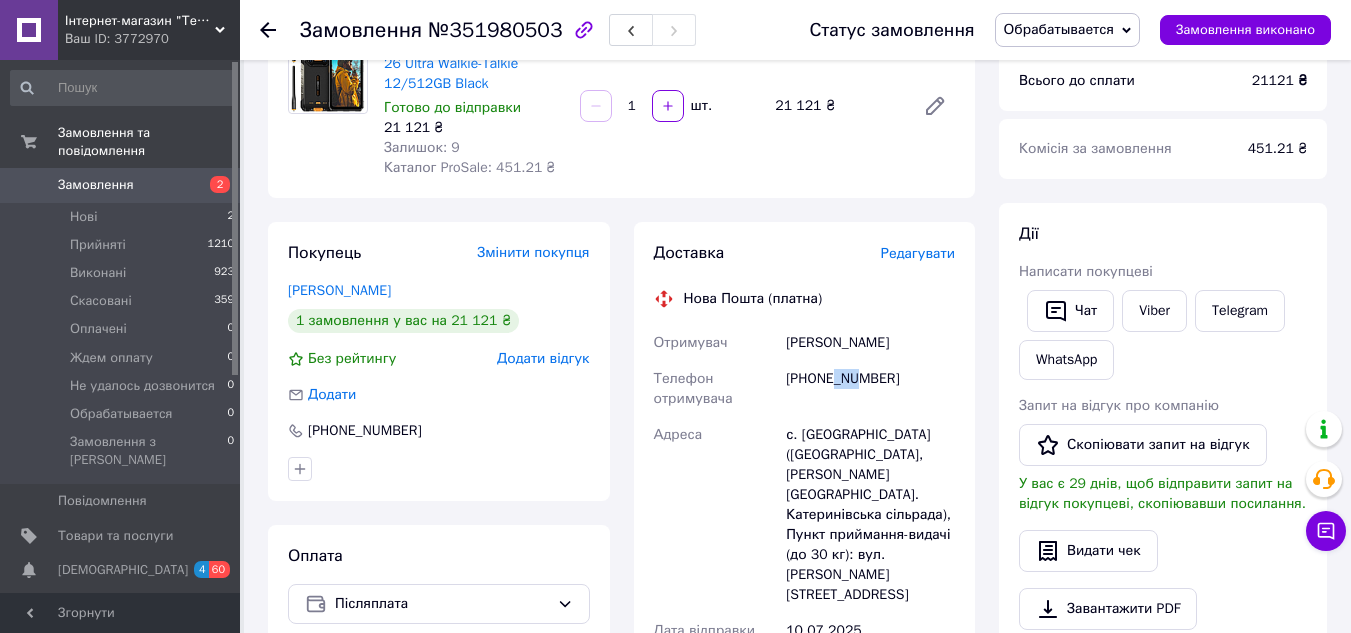 scroll, scrollTop: 200, scrollLeft: 0, axis: vertical 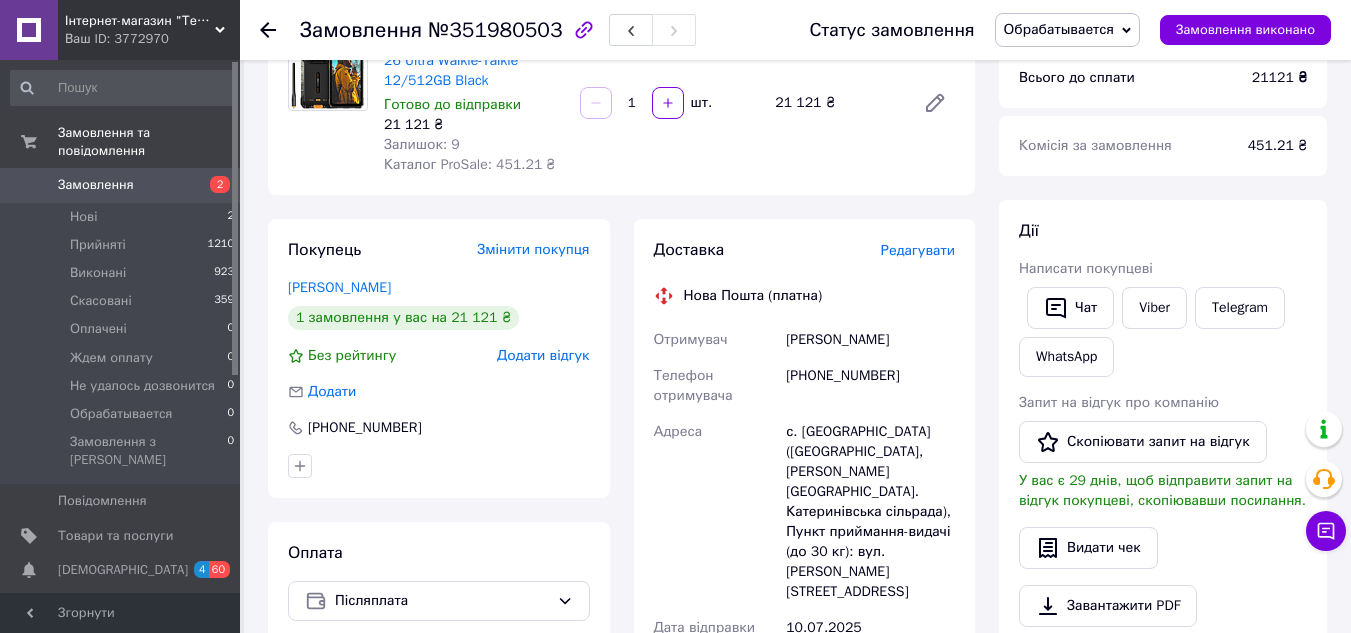 click on "с. [GEOGRAPHIC_DATA] ([GEOGRAPHIC_DATA], [PERSON_NAME][GEOGRAPHIC_DATA]. Катеринівська сільрада), Пункт приймання-видачі (до 30 кг): вул. [PERSON_NAME][STREET_ADDRESS]" at bounding box center [870, 512] 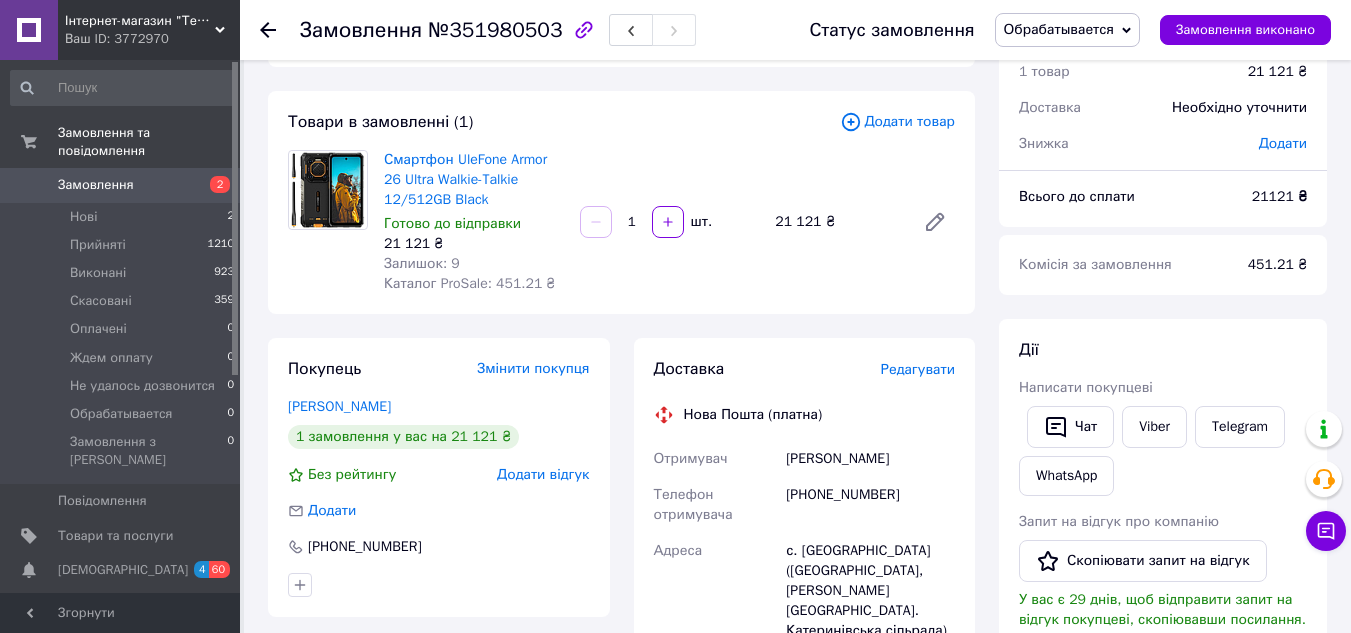 scroll, scrollTop: 0, scrollLeft: 0, axis: both 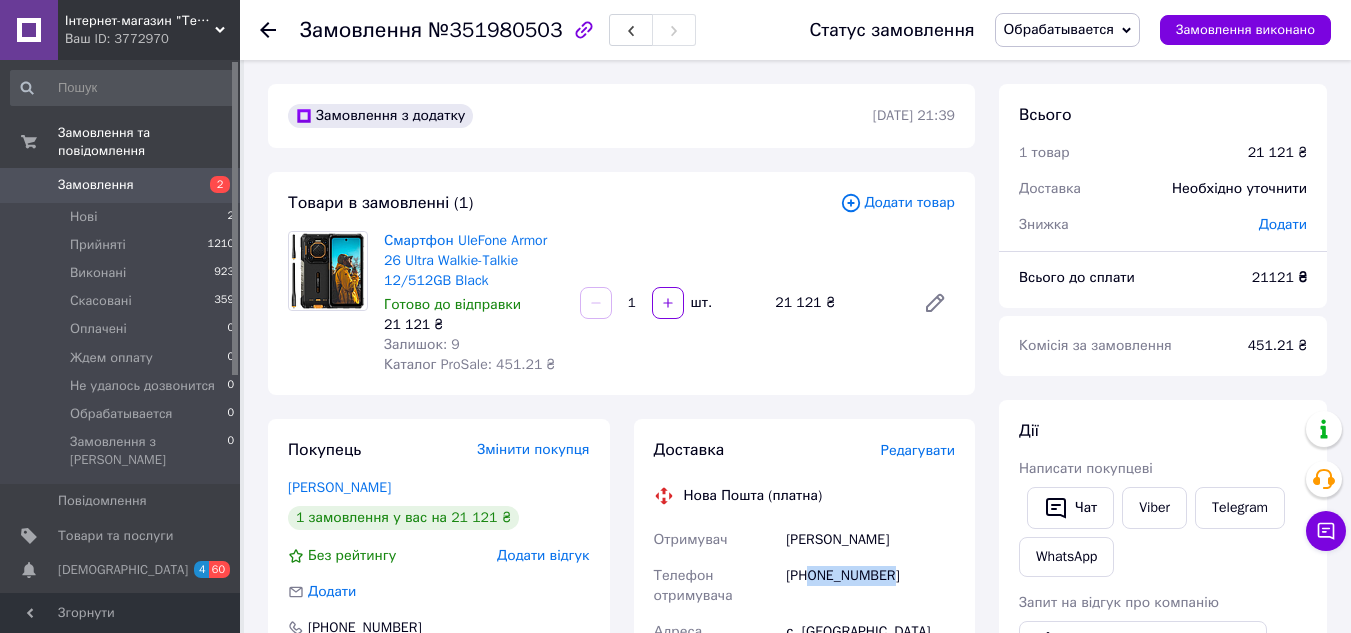 drag, startPoint x: 811, startPoint y: 573, endPoint x: 885, endPoint y: 567, distance: 74.24284 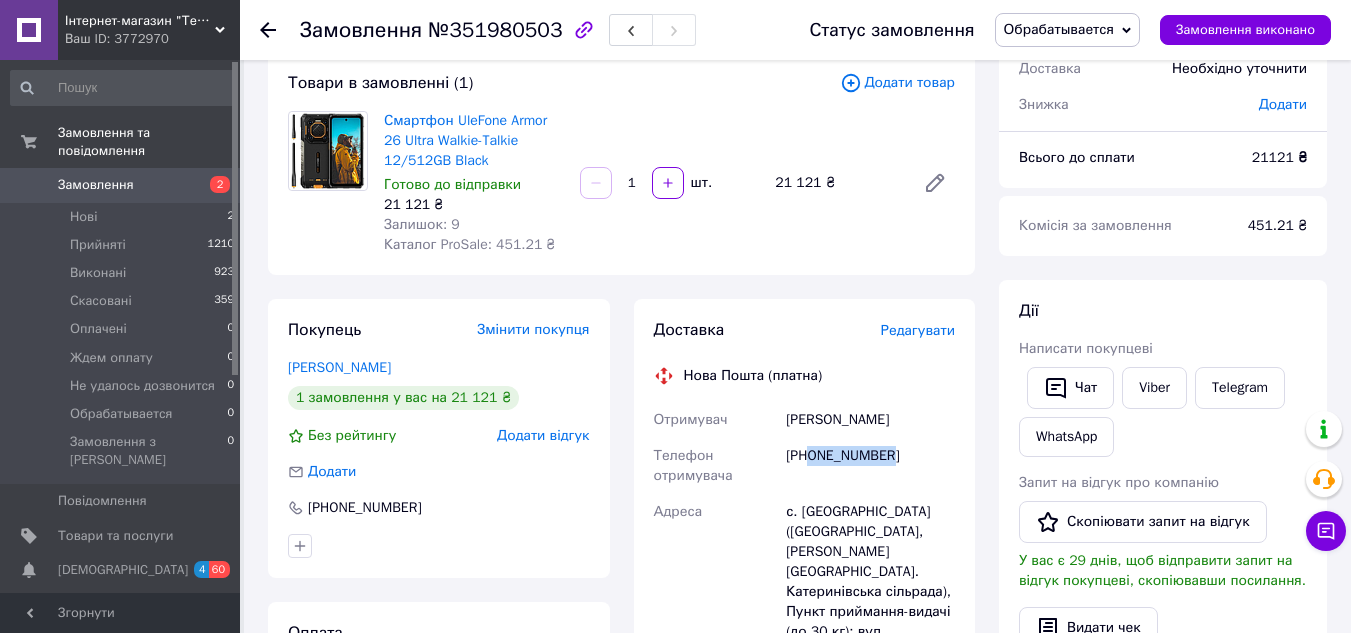 scroll, scrollTop: 300, scrollLeft: 0, axis: vertical 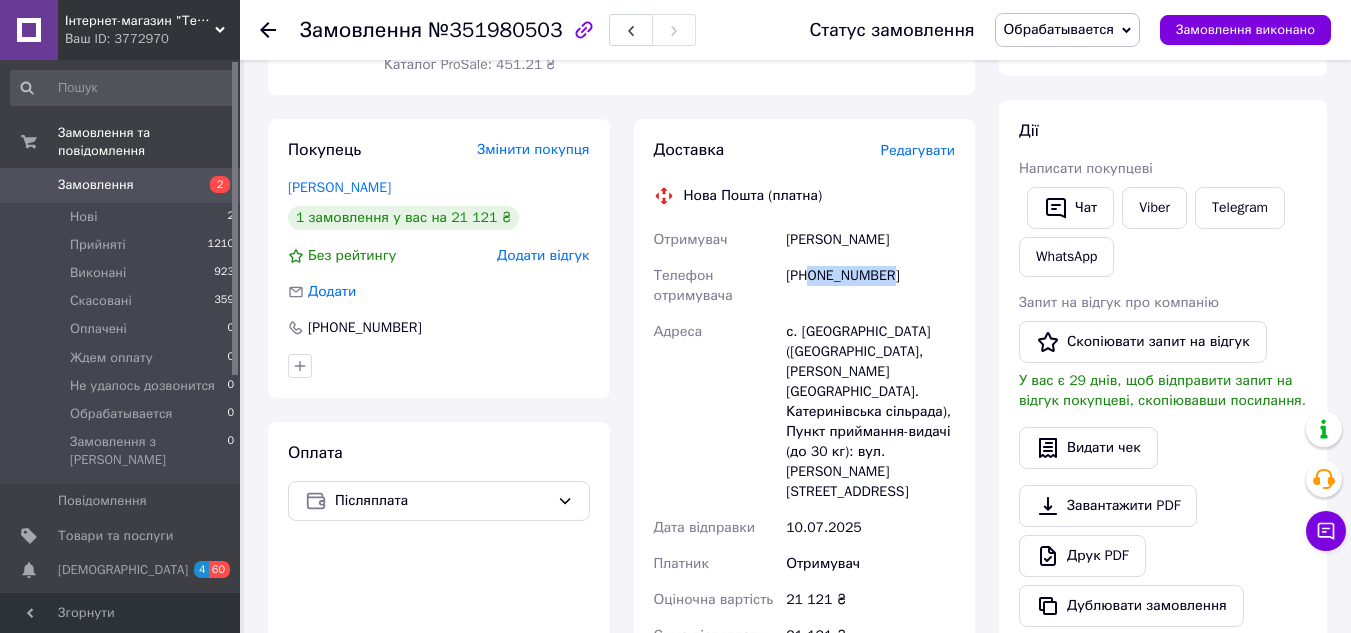copy on "0665502669" 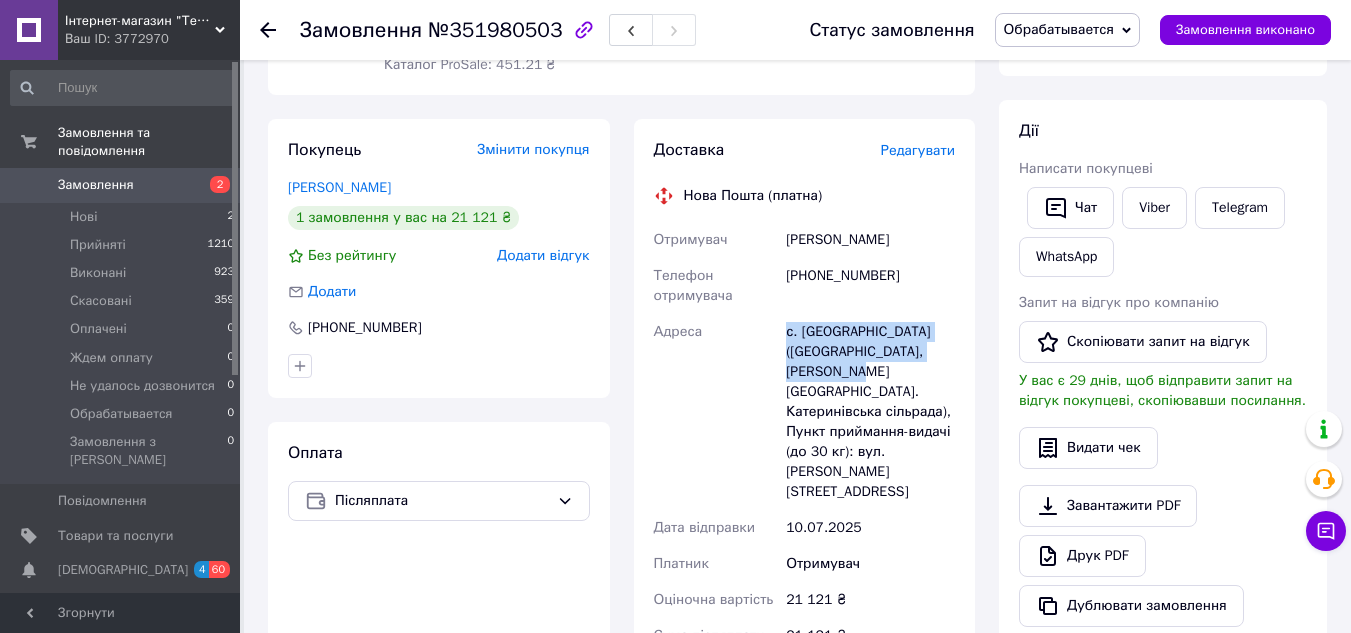 drag, startPoint x: 872, startPoint y: 369, endPoint x: 789, endPoint y: 328, distance: 92.574295 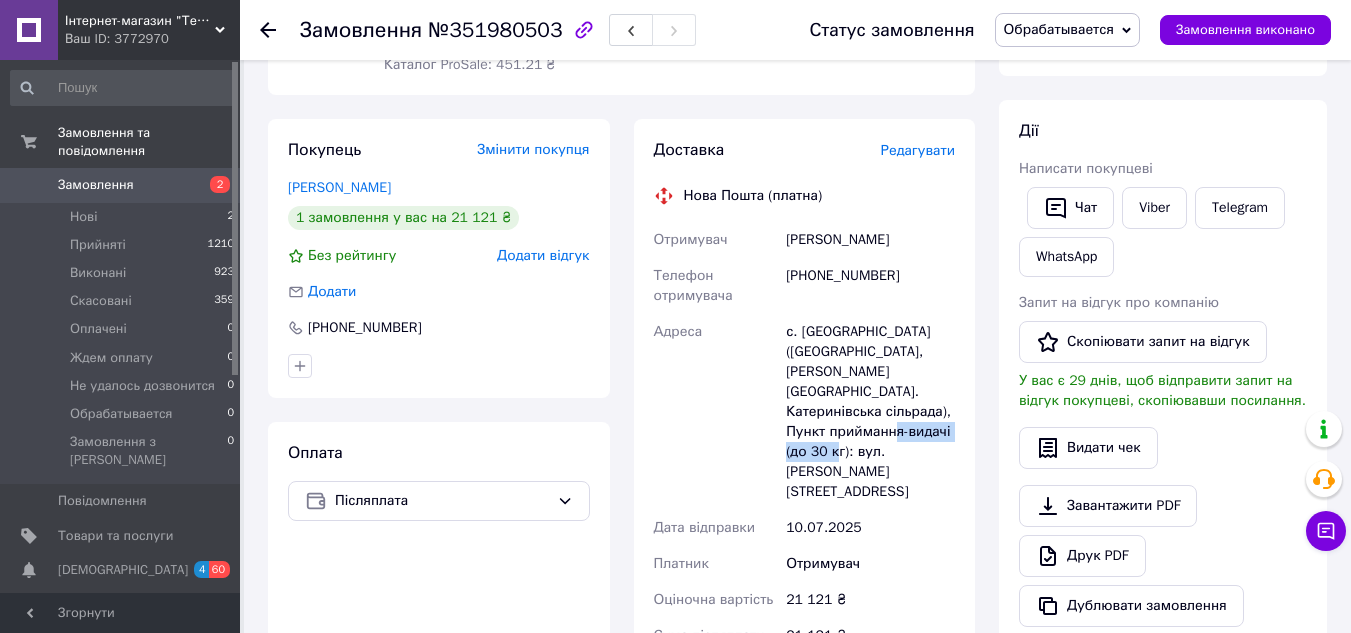 drag, startPoint x: 851, startPoint y: 436, endPoint x: 863, endPoint y: 450, distance: 18.439089 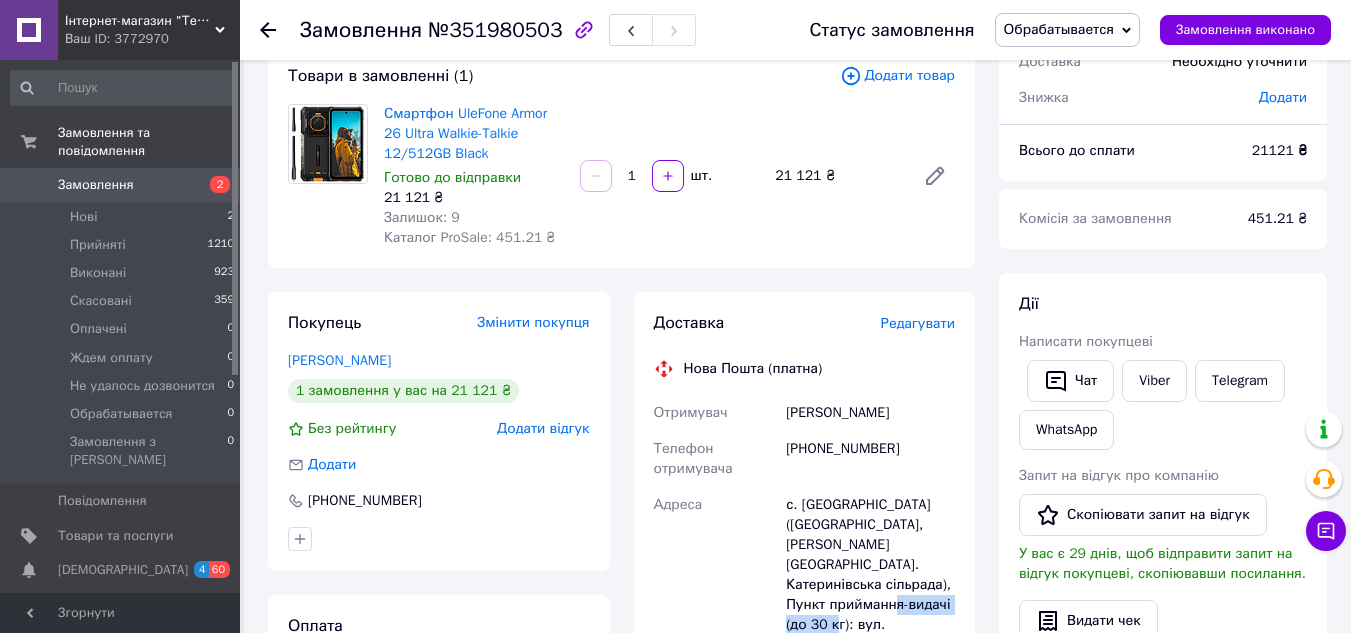 scroll, scrollTop: 0, scrollLeft: 0, axis: both 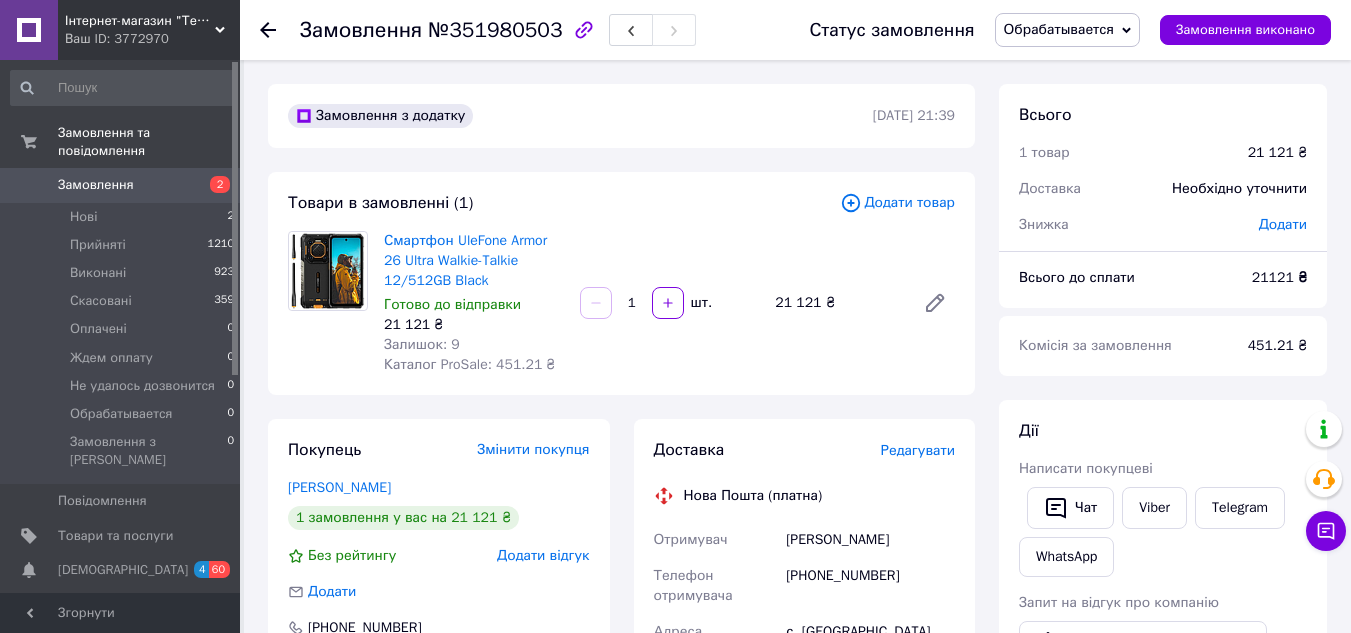 click on "Обрабатывается" at bounding box center [1059, 29] 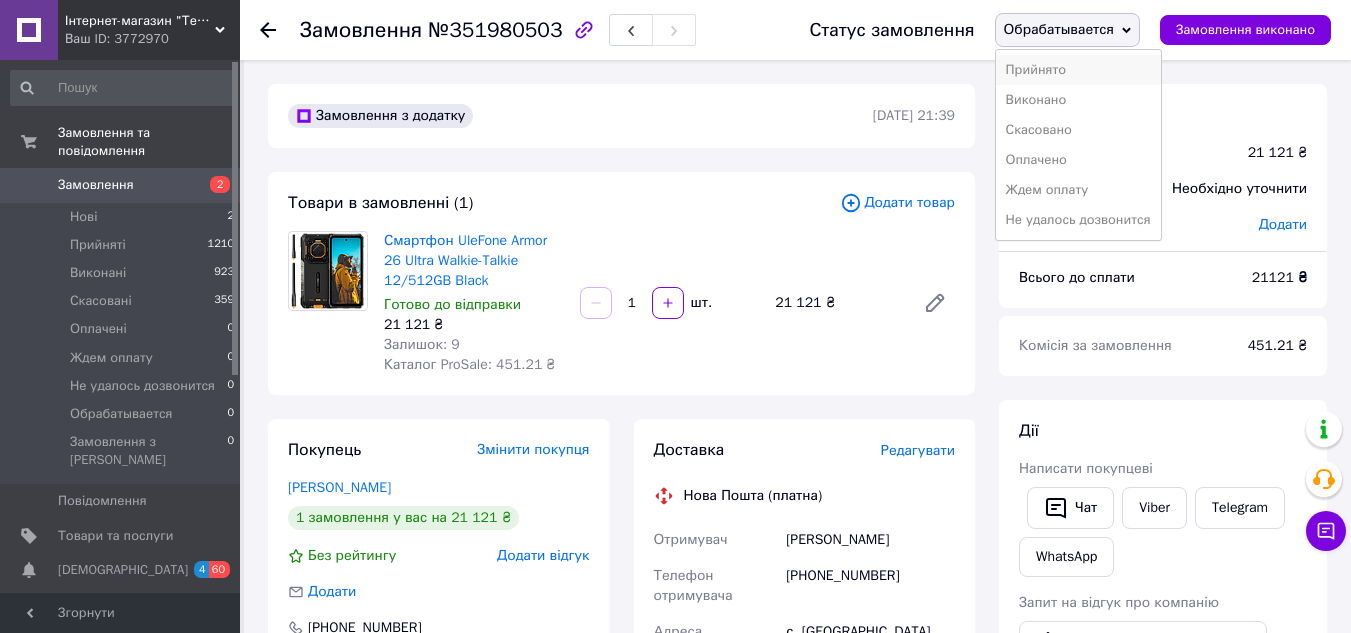 click on "Прийнято" at bounding box center [1078, 70] 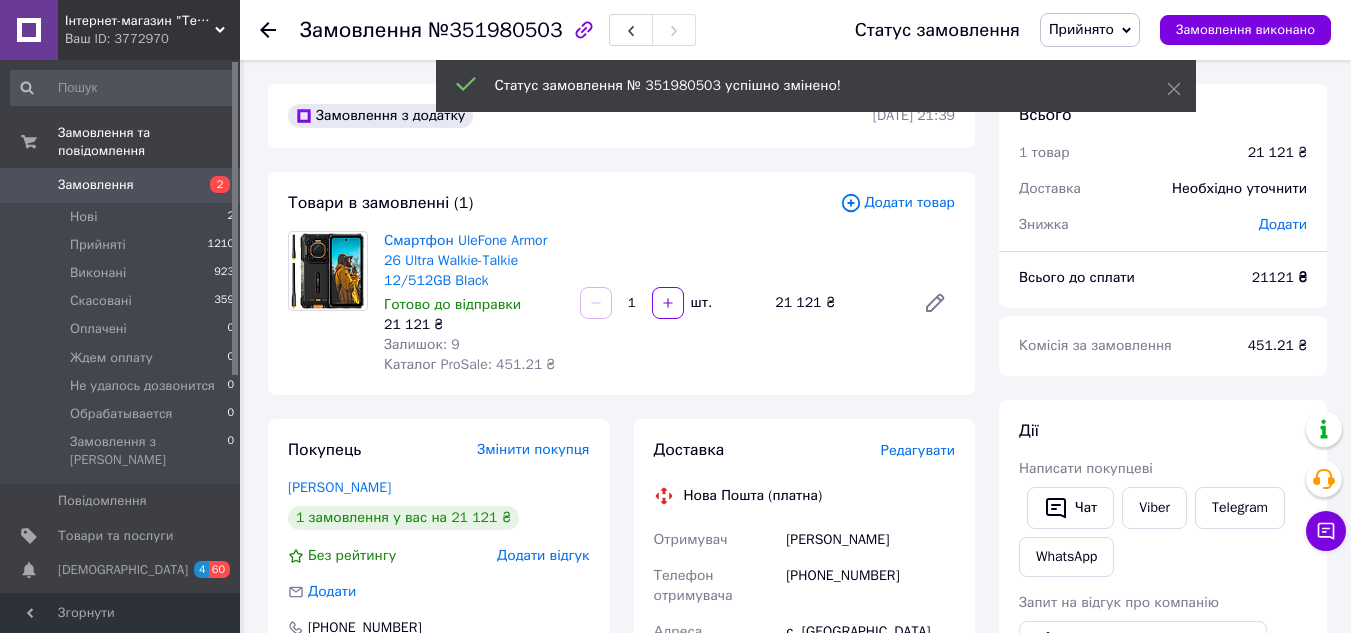 click on "Замовлення" at bounding box center [96, 185] 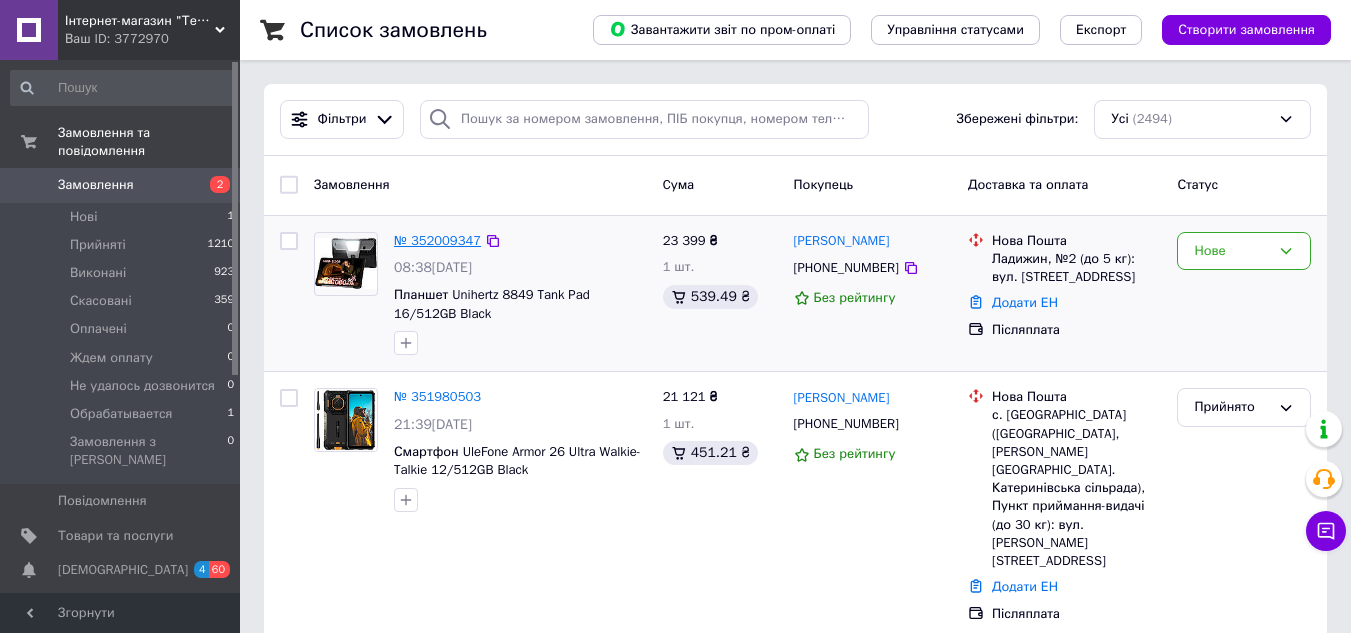 click on "№ 352009347" at bounding box center (437, 240) 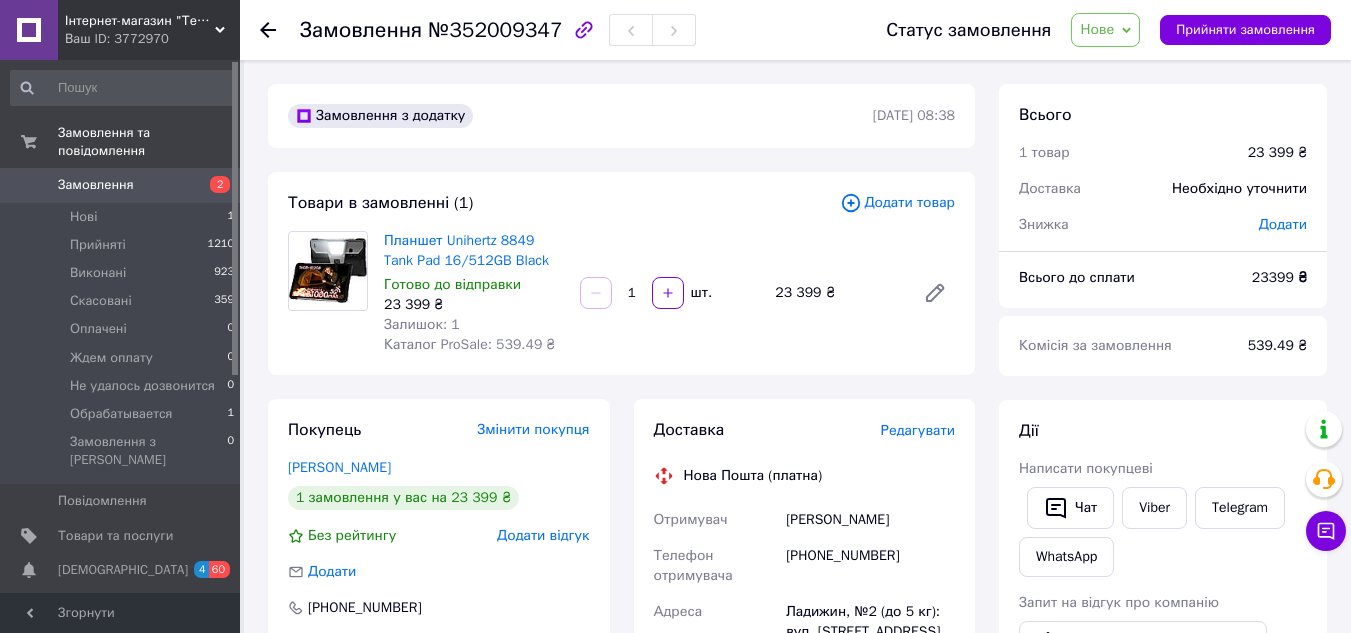 click 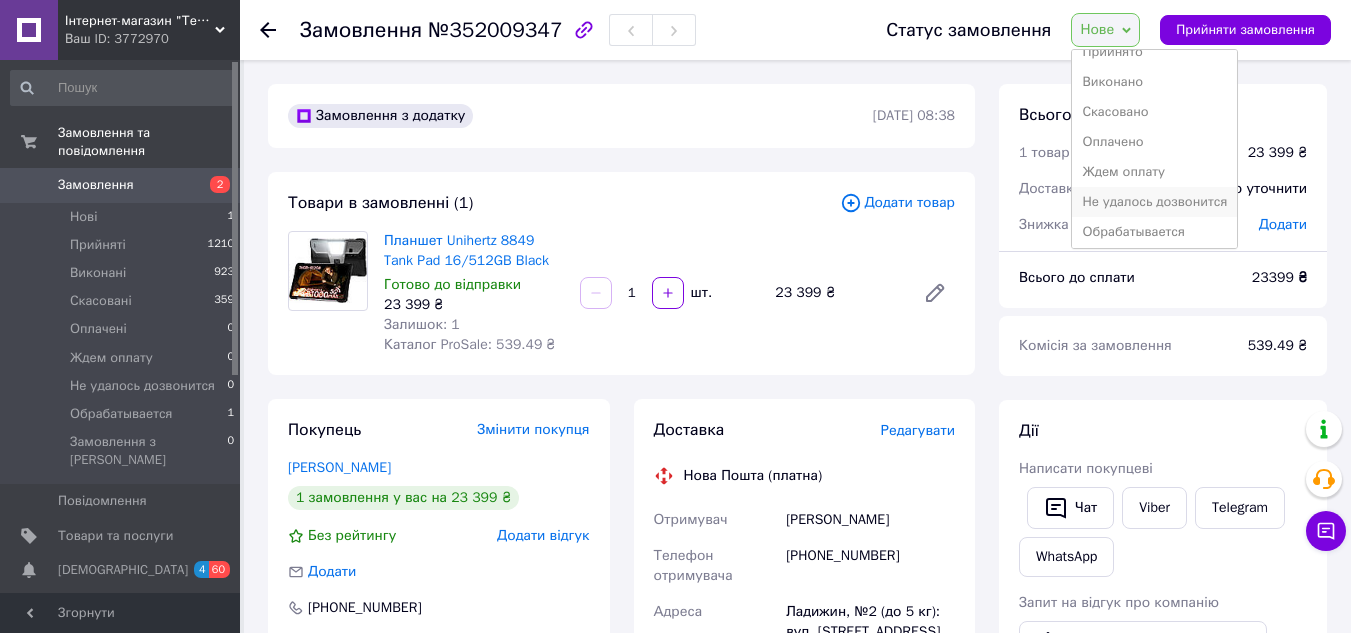 scroll, scrollTop: 22, scrollLeft: 0, axis: vertical 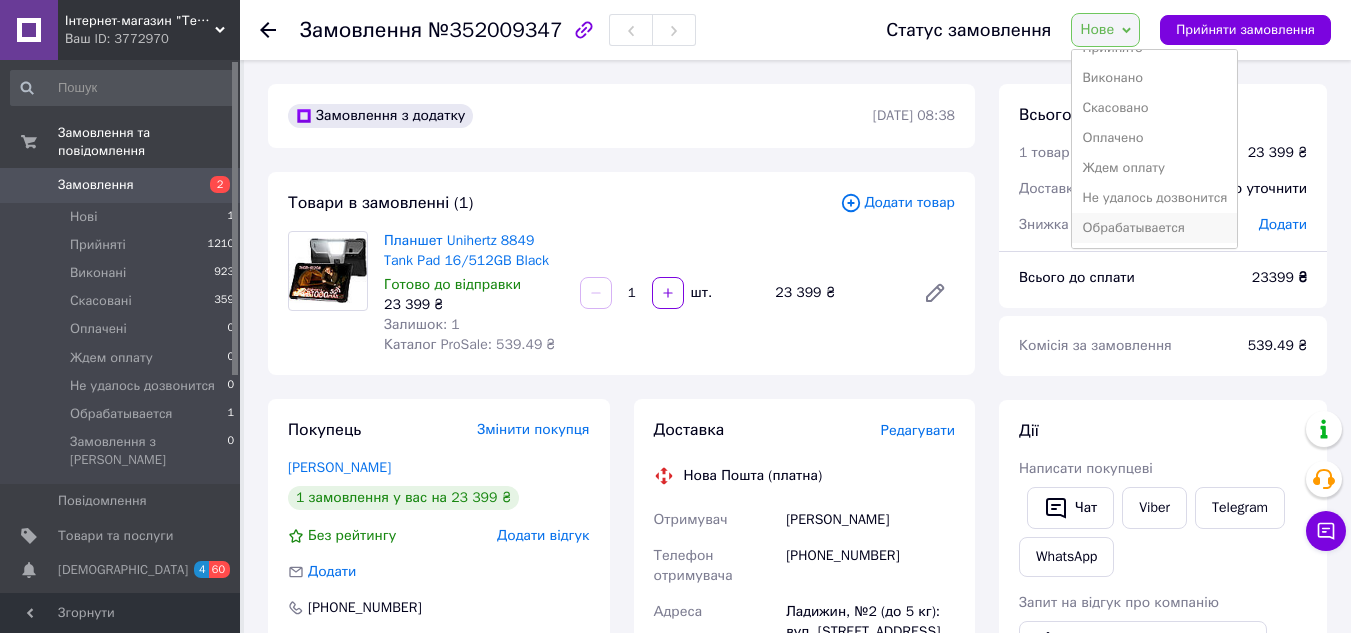 click on "Обрабатывается" at bounding box center [1154, 228] 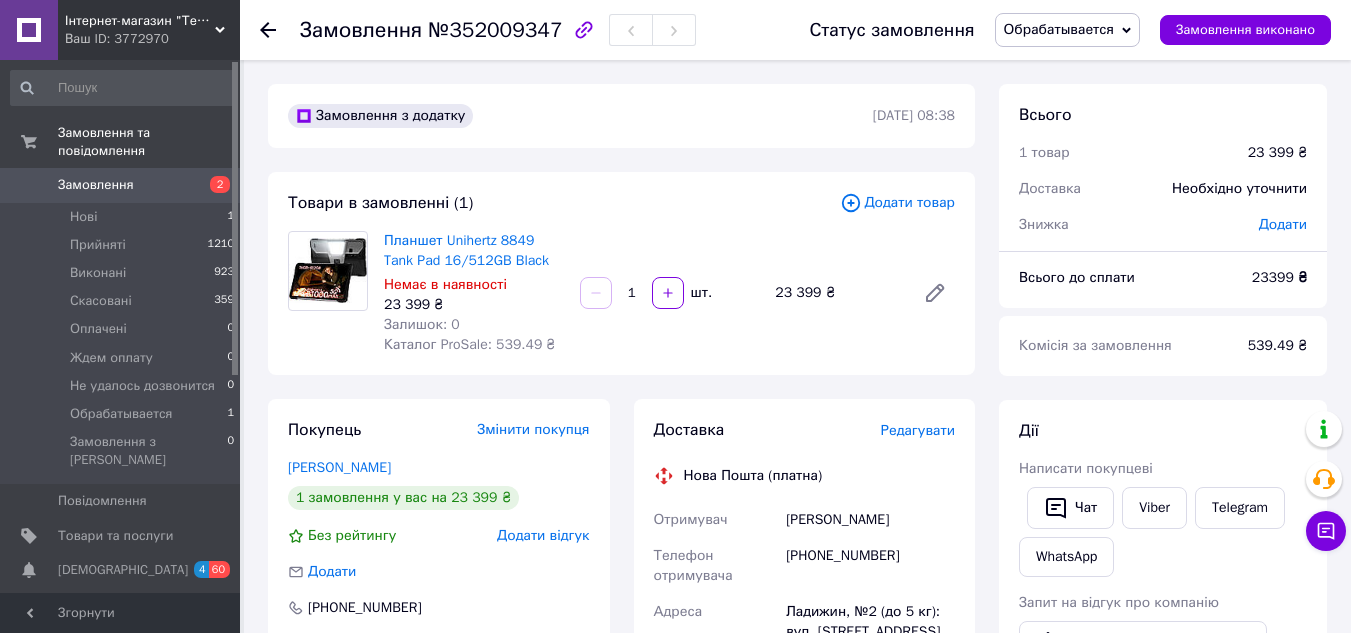 scroll, scrollTop: 200, scrollLeft: 0, axis: vertical 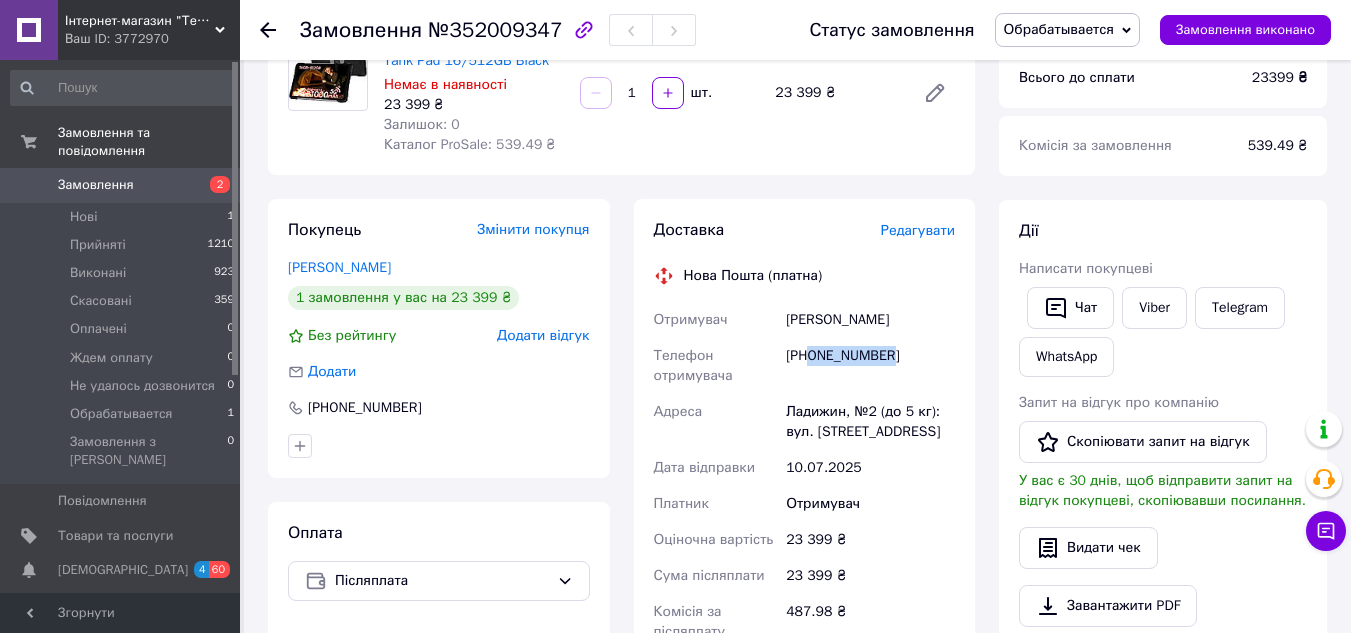 drag, startPoint x: 906, startPoint y: 366, endPoint x: 814, endPoint y: 362, distance: 92.086914 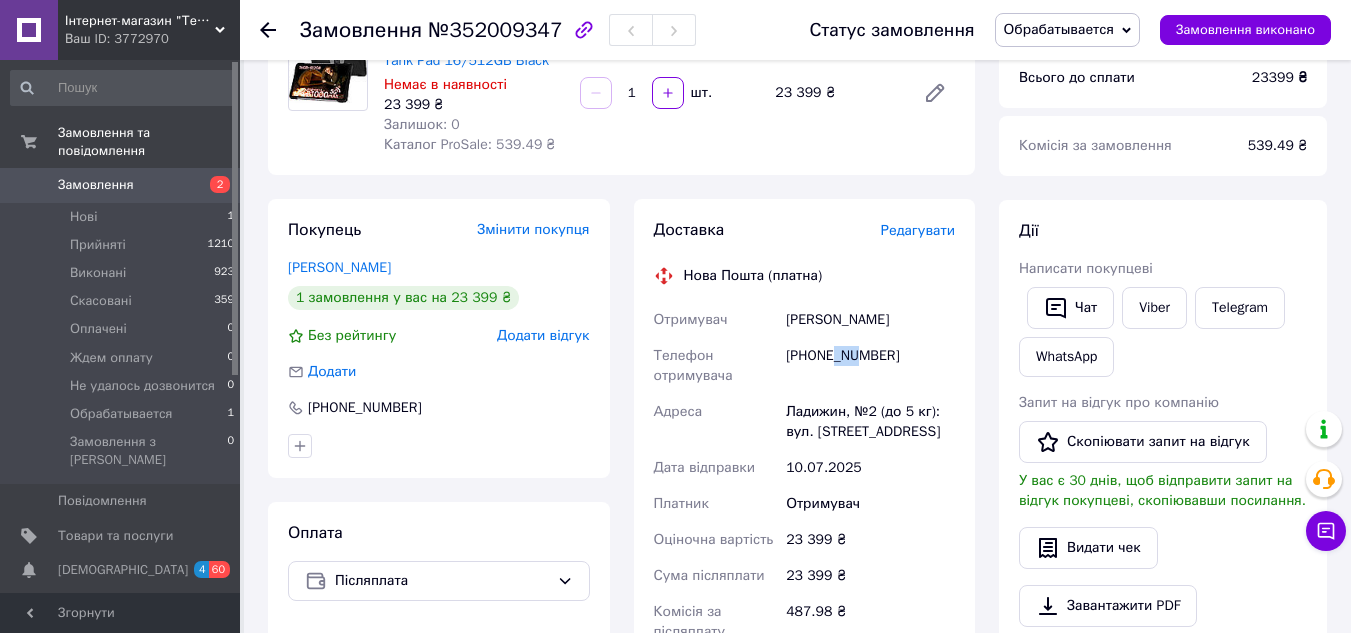 drag, startPoint x: 836, startPoint y: 359, endPoint x: 858, endPoint y: 361, distance: 22.090721 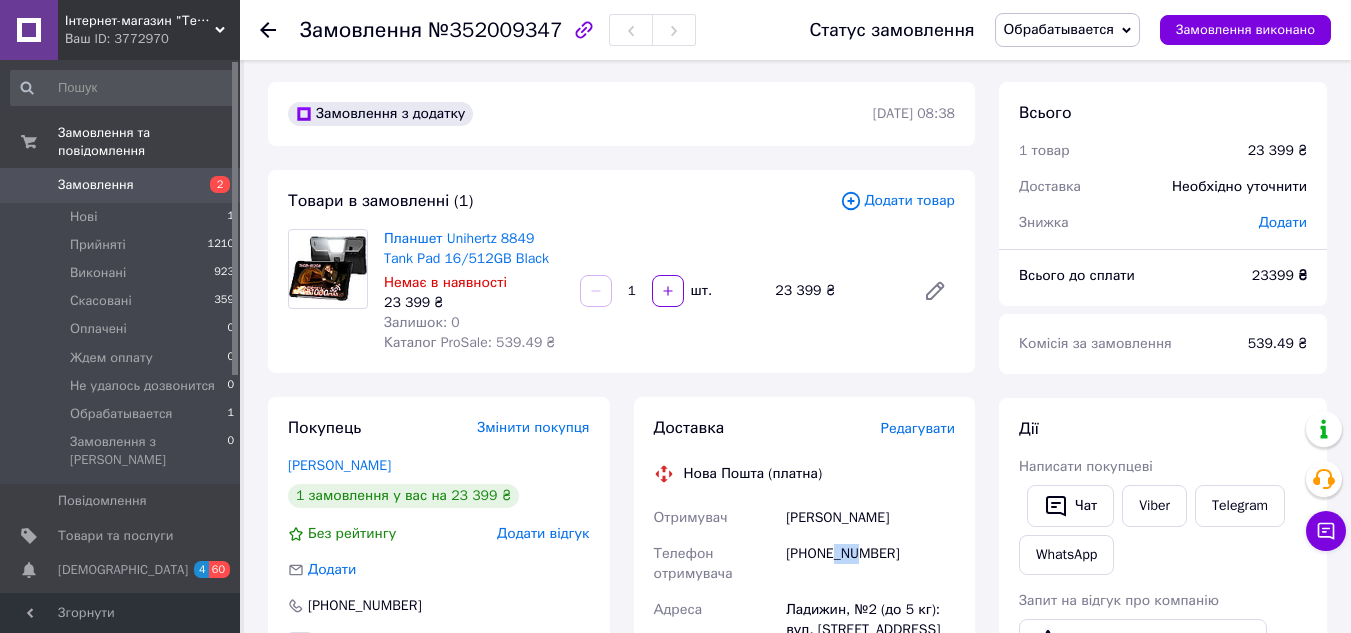 scroll, scrollTop: 0, scrollLeft: 0, axis: both 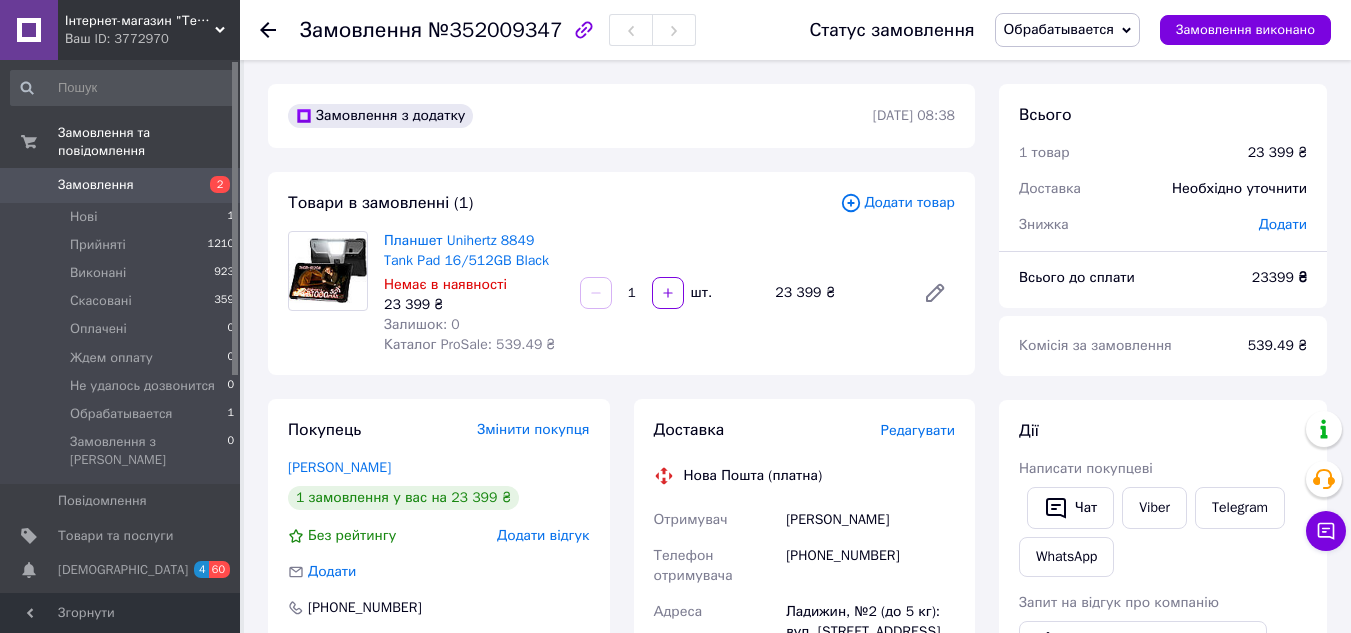 click on "Доставка" at bounding box center [689, 430] 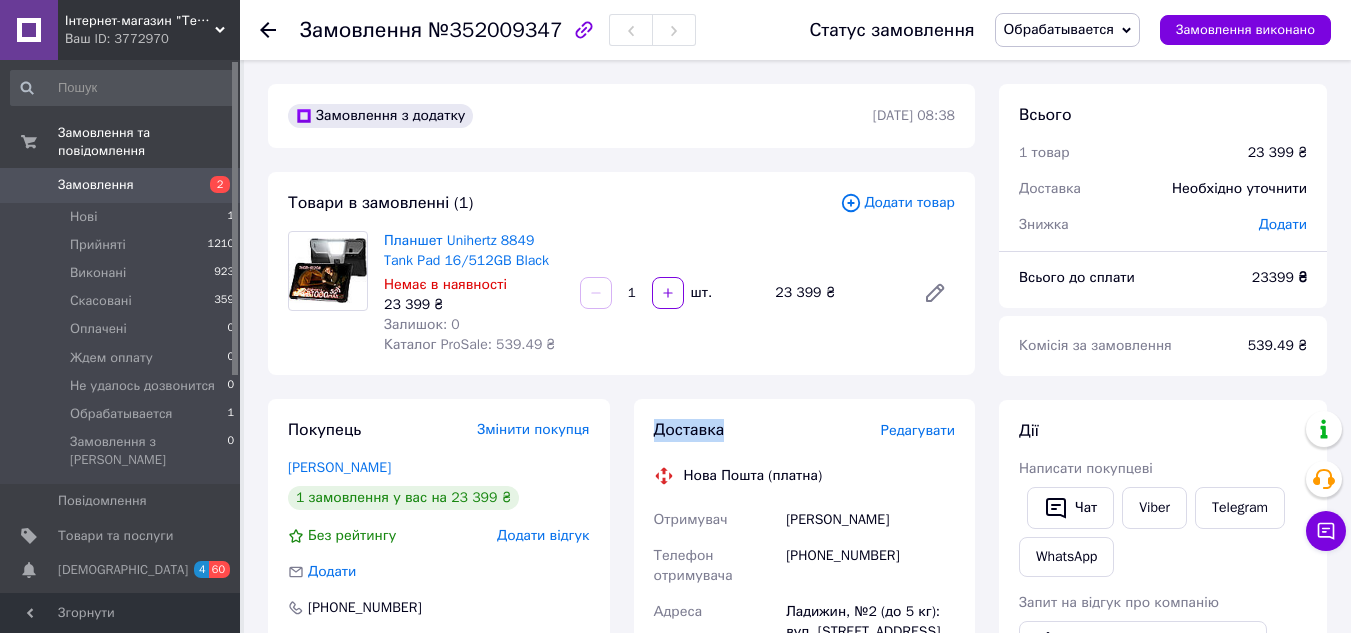 click on "Доставка" at bounding box center [689, 430] 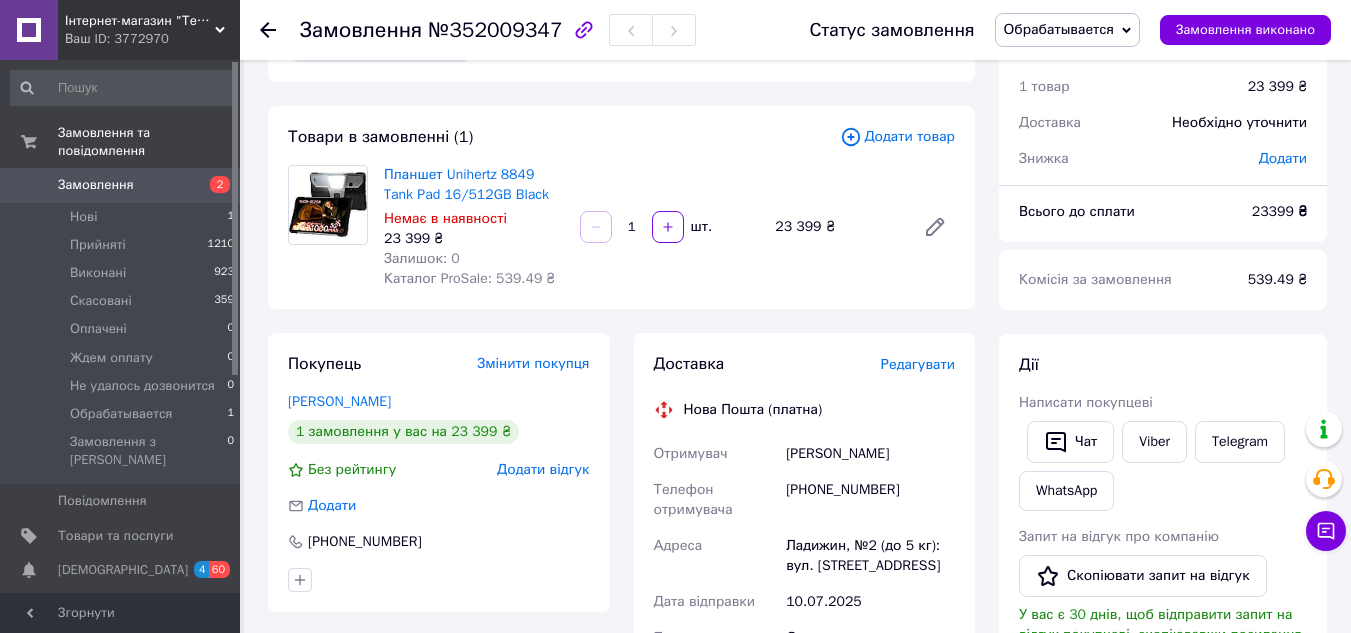 scroll, scrollTop: 100, scrollLeft: 0, axis: vertical 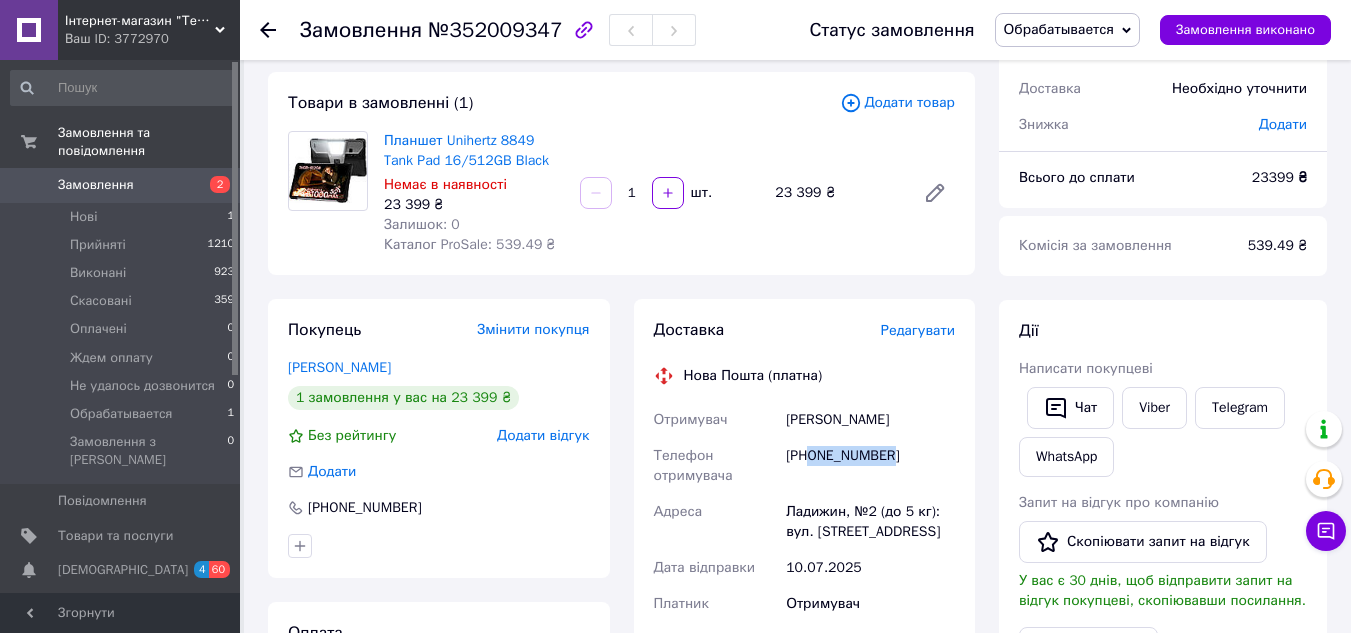drag, startPoint x: 813, startPoint y: 453, endPoint x: 889, endPoint y: 453, distance: 76 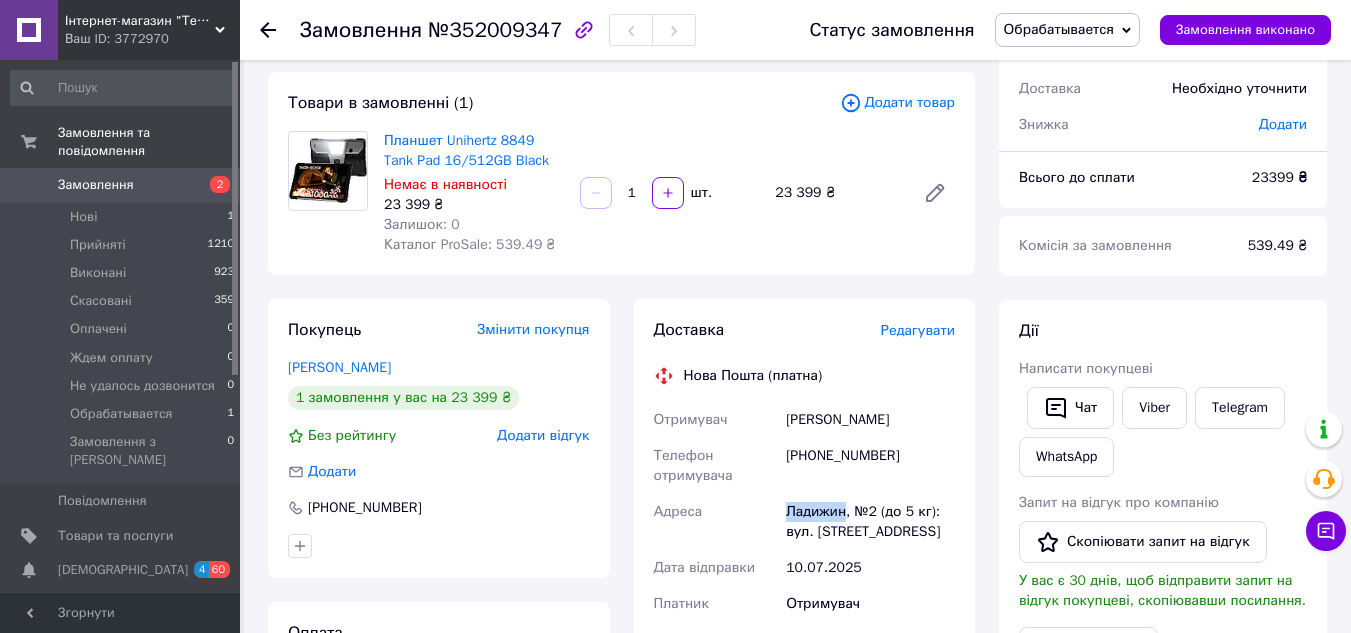 click on "Ладижин, №2 (до 5 кг): вул. [STREET_ADDRESS]" at bounding box center (870, 522) 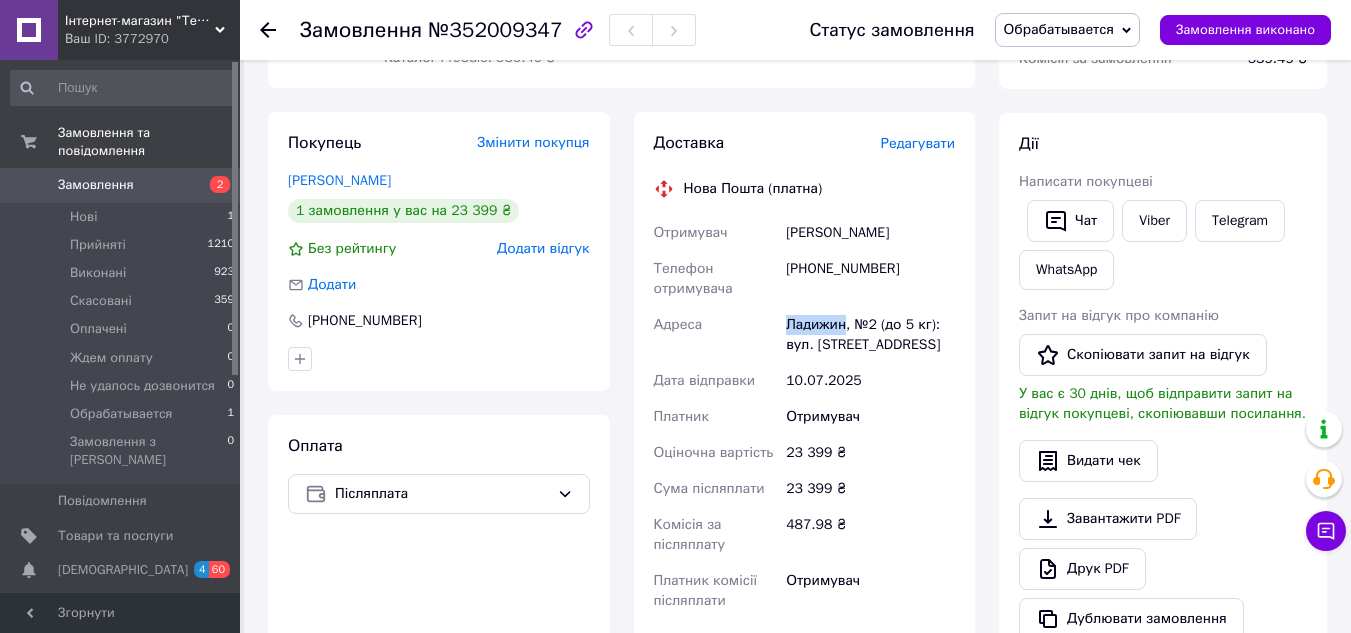 scroll, scrollTop: 300, scrollLeft: 0, axis: vertical 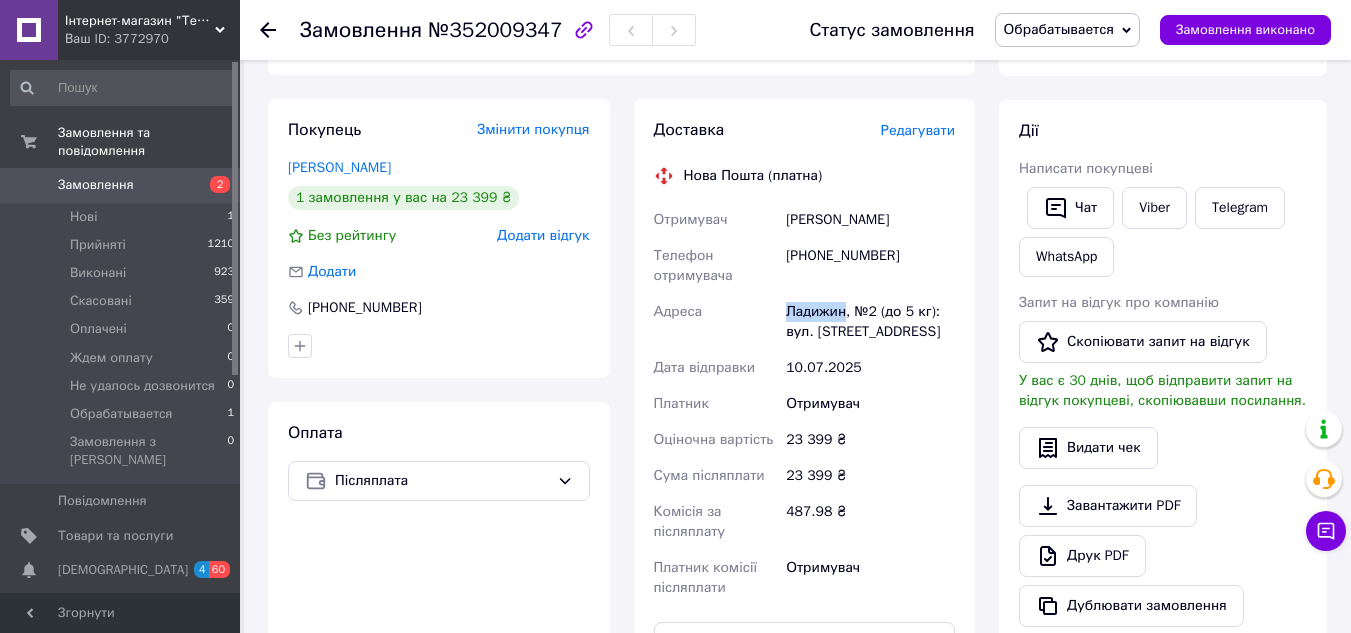 drag, startPoint x: 939, startPoint y: 338, endPoint x: 852, endPoint y: 318, distance: 89.26926 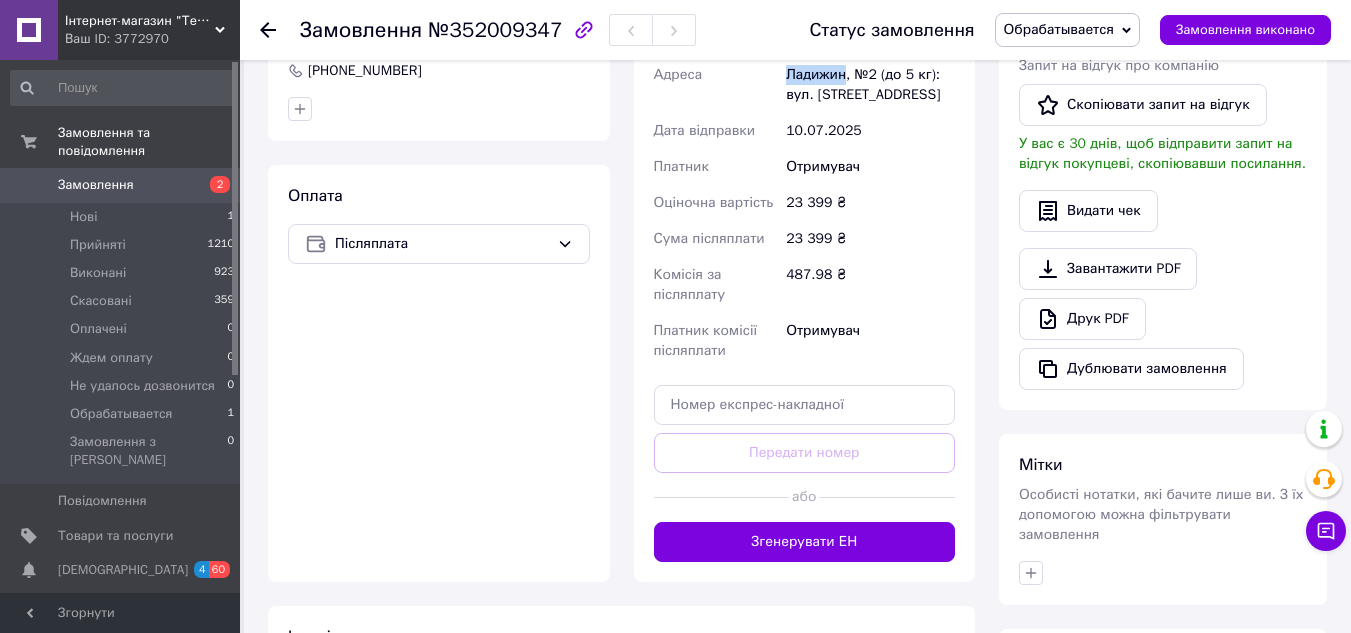 scroll, scrollTop: 600, scrollLeft: 0, axis: vertical 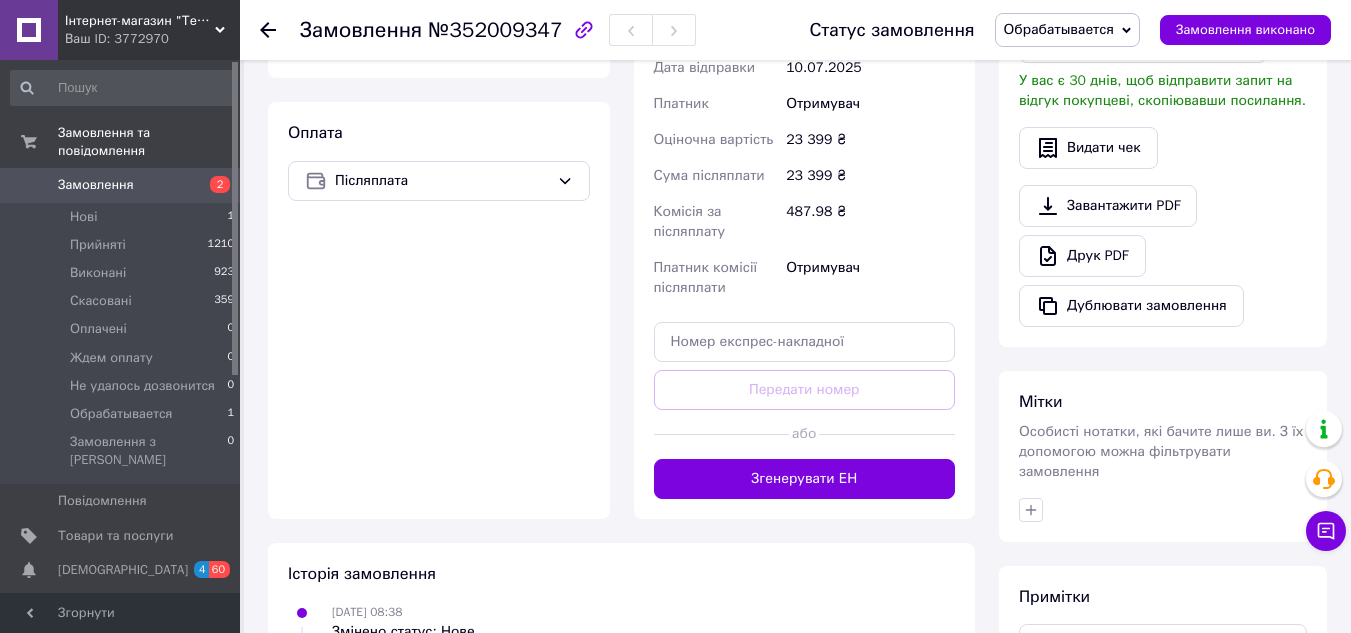 click on "Замовлення" at bounding box center (96, 185) 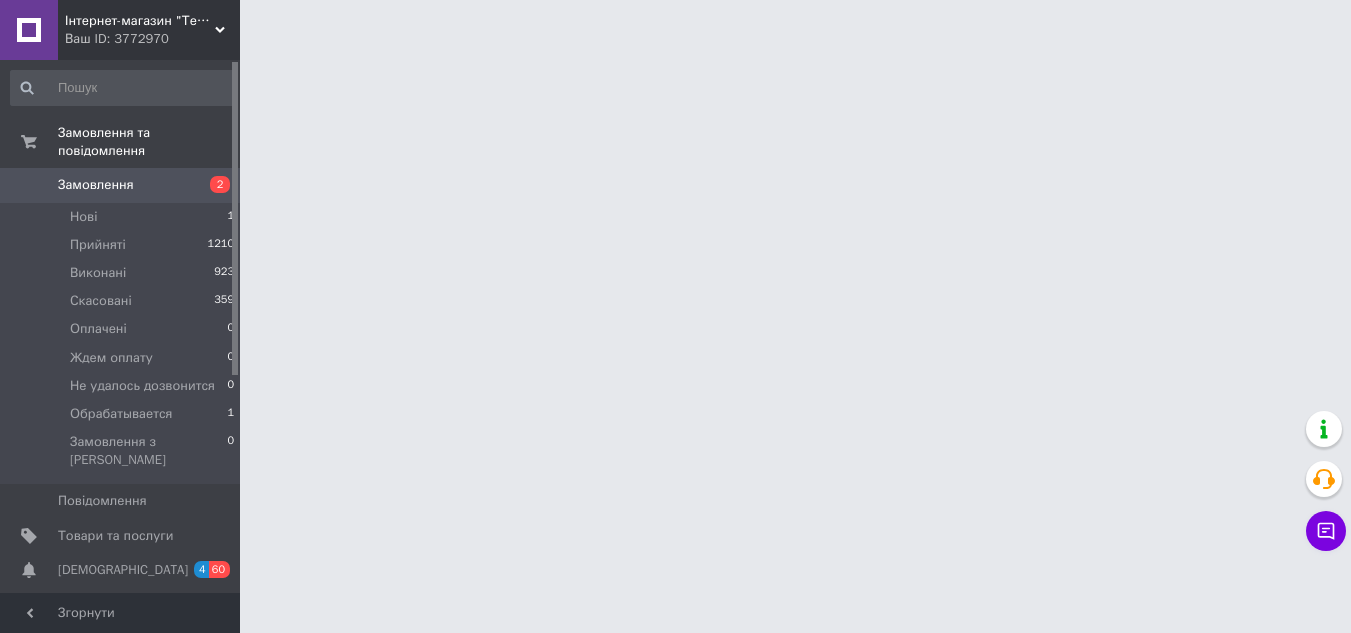 scroll, scrollTop: 0, scrollLeft: 0, axis: both 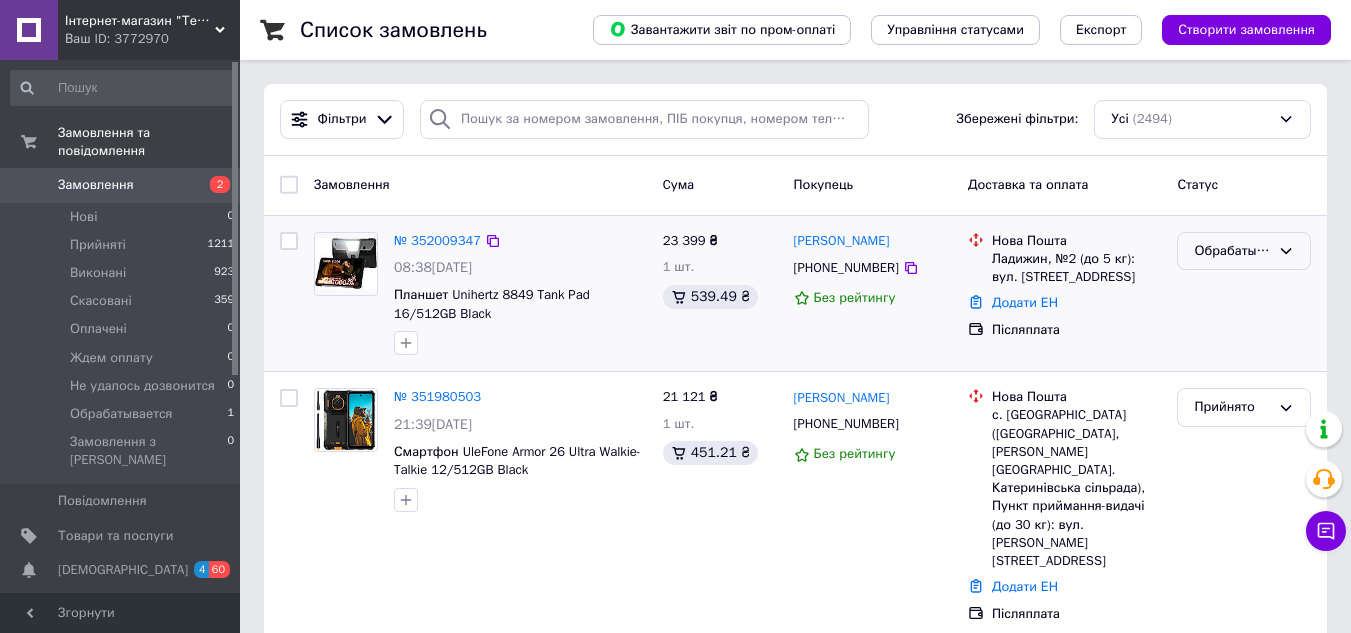click on "Обрабатывается" at bounding box center [1244, 251] 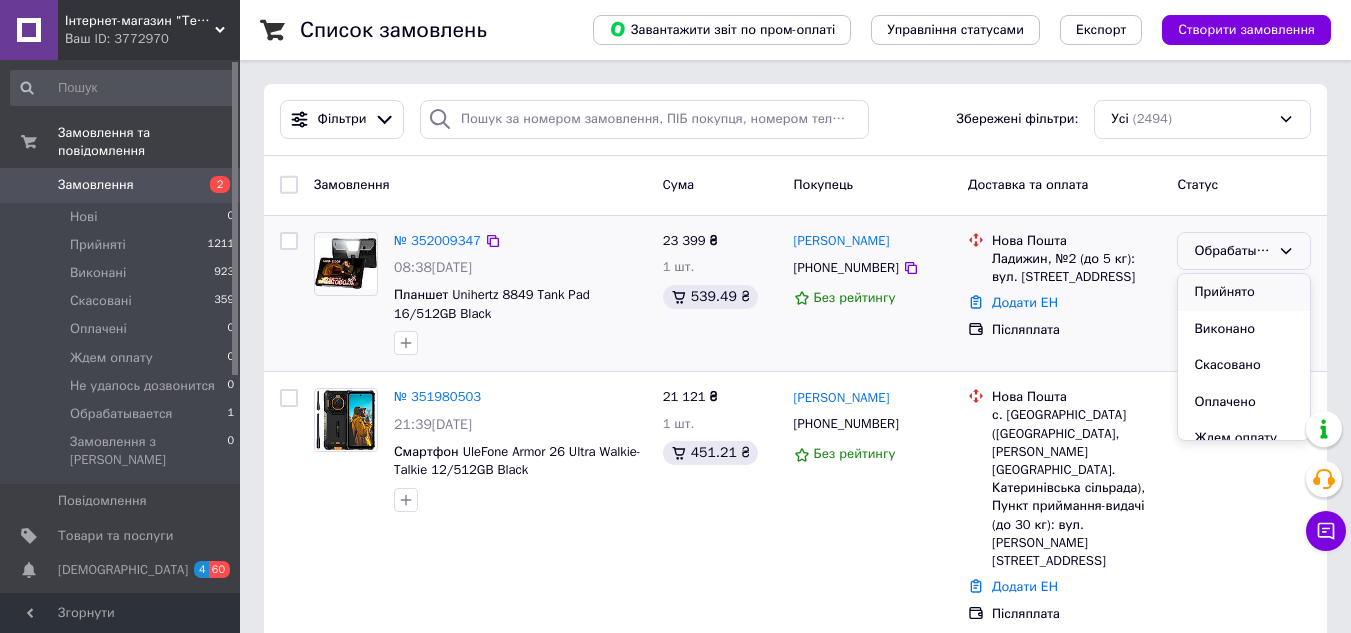 click on "Прийнято" at bounding box center (1244, 292) 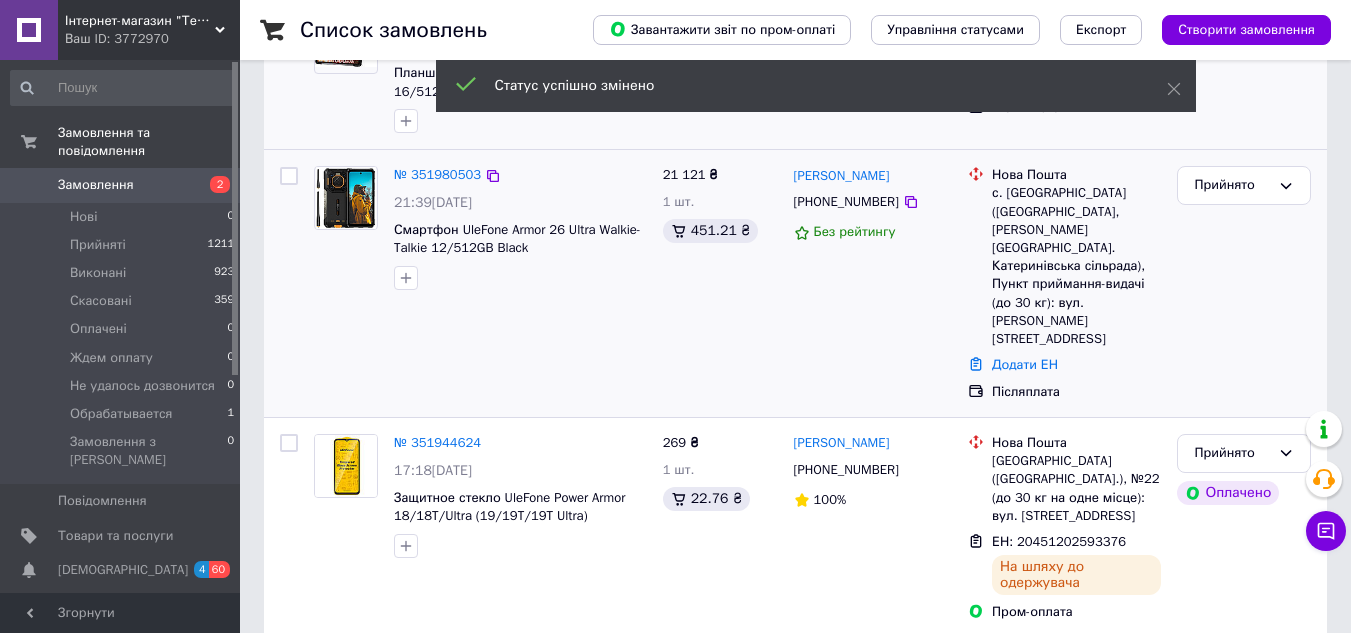 scroll, scrollTop: 600, scrollLeft: 0, axis: vertical 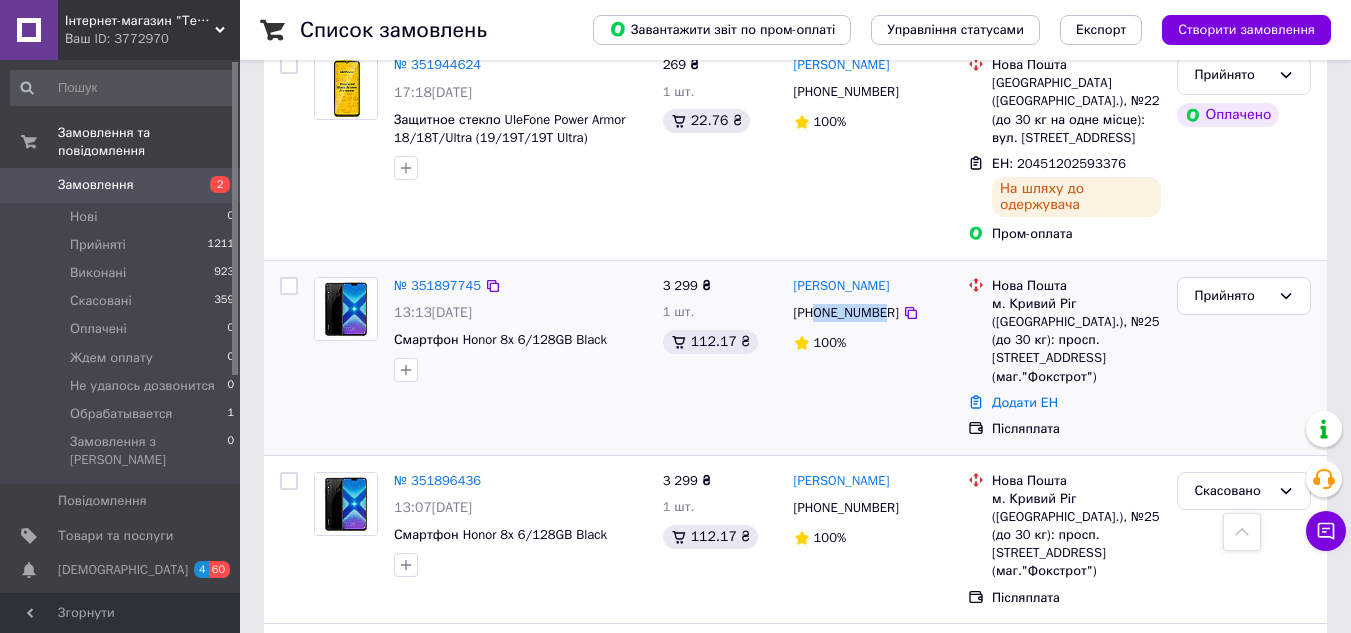 drag, startPoint x: 816, startPoint y: 223, endPoint x: 877, endPoint y: 220, distance: 61.073727 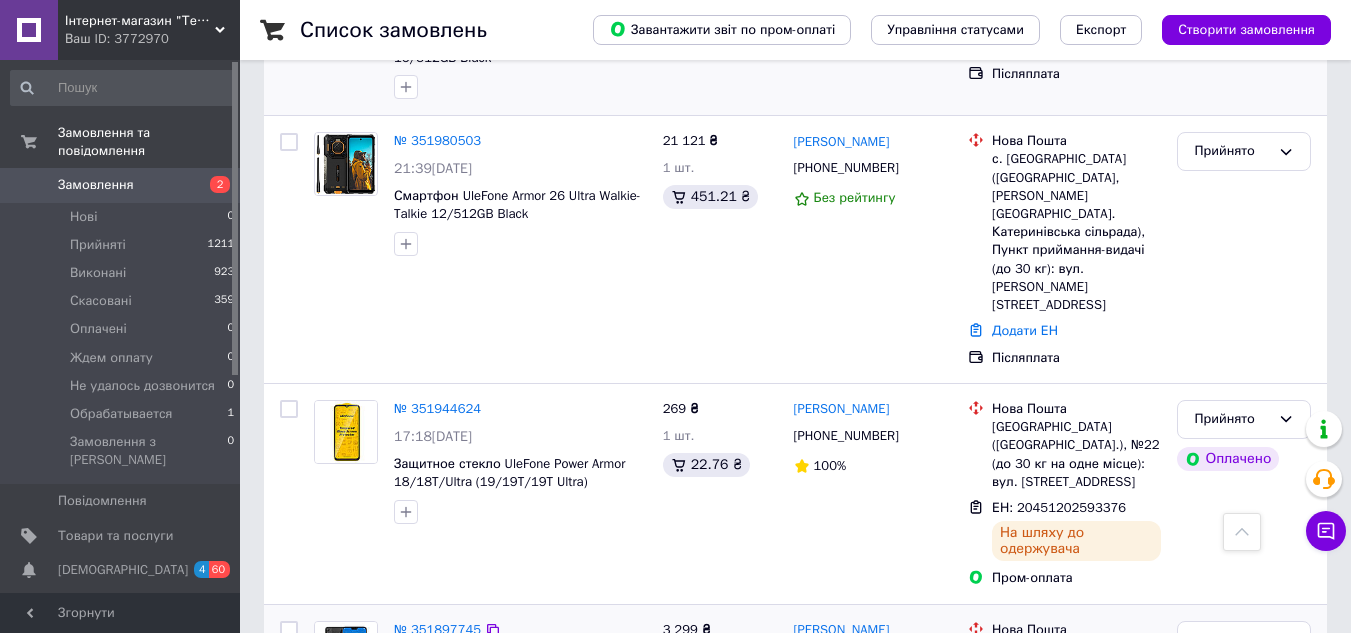 scroll, scrollTop: 0, scrollLeft: 0, axis: both 